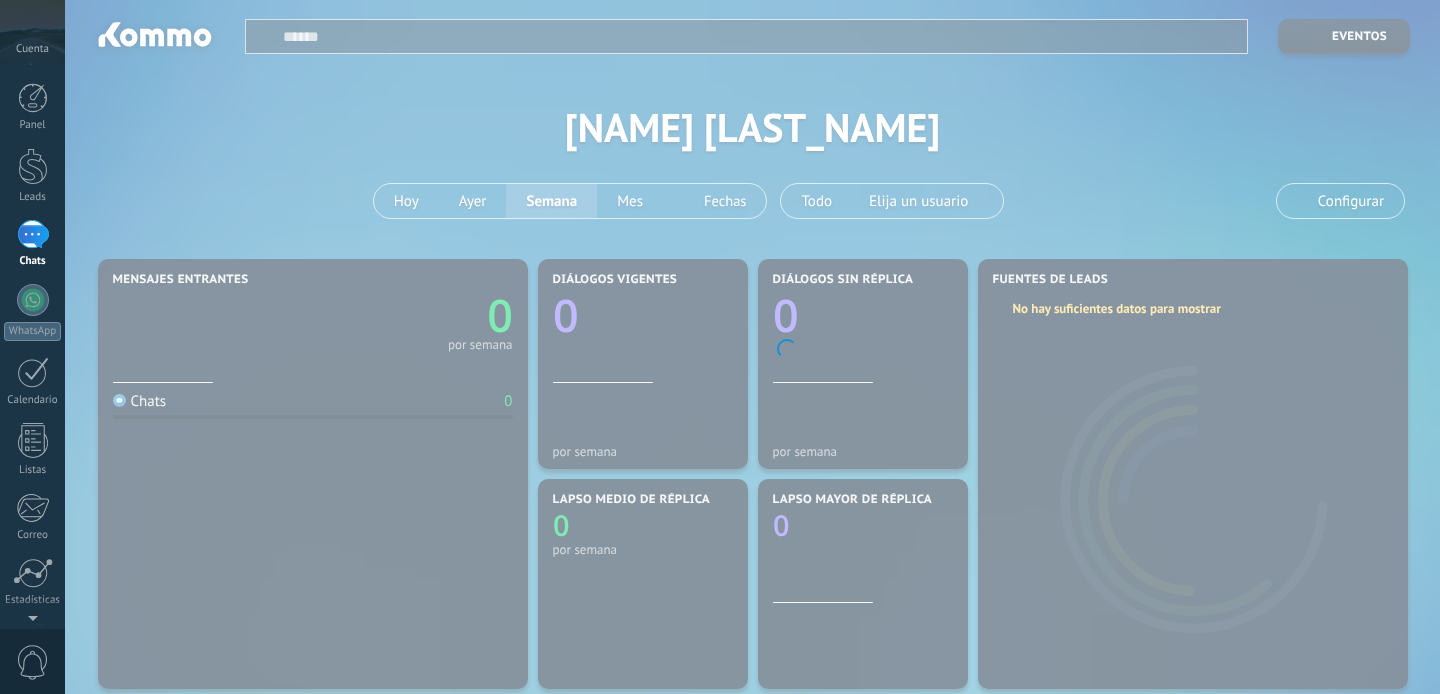 scroll, scrollTop: 0, scrollLeft: 0, axis: both 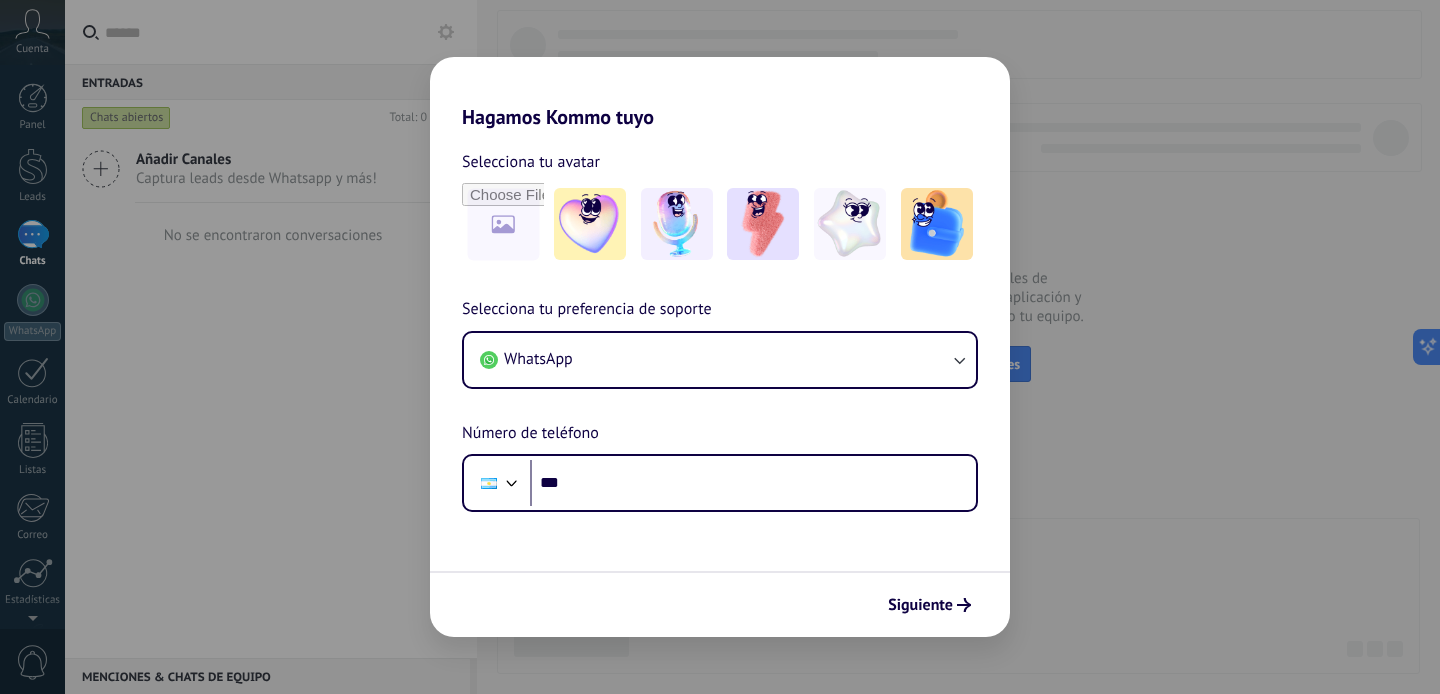 click on "Hagamos Kommo tuyo Selecciona tu avatar Selecciona tu preferencia de soporte WhatsApp Número de teléfono Phone *** Siguiente" at bounding box center [720, 347] 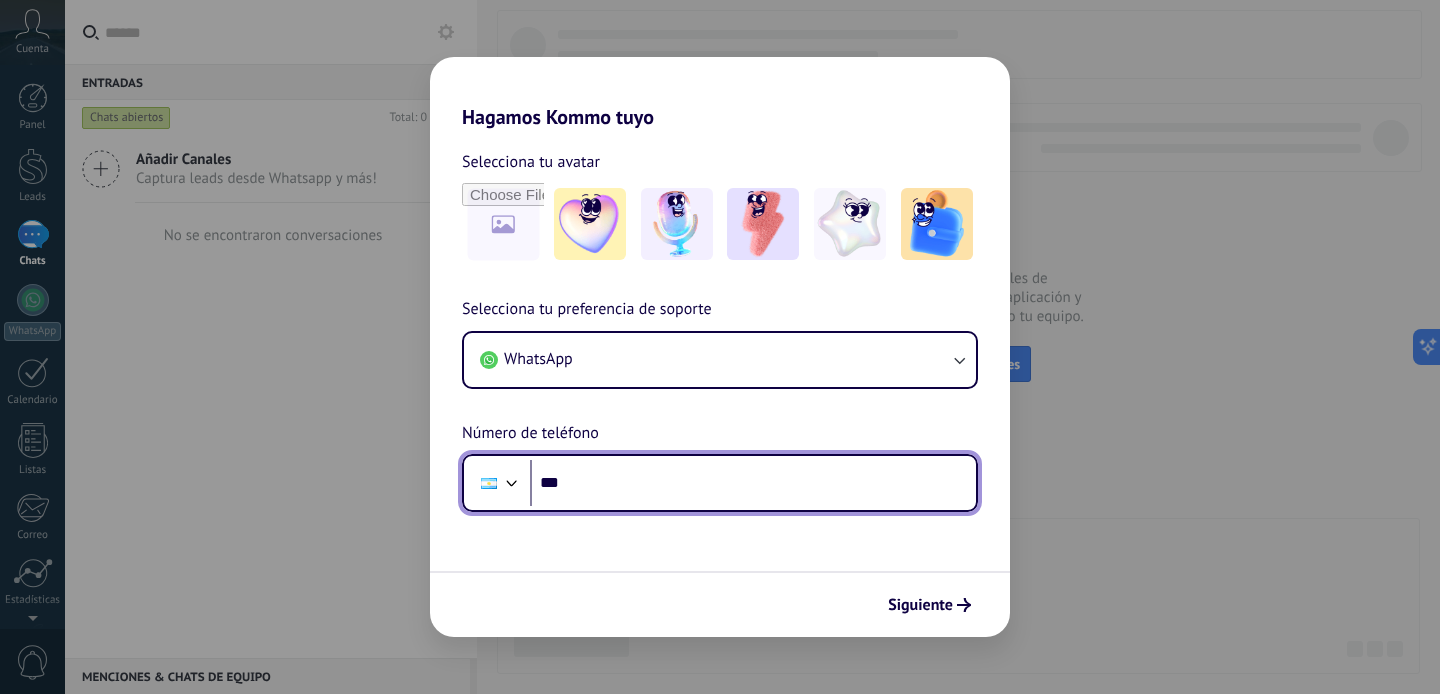 click on "***" at bounding box center (753, 483) 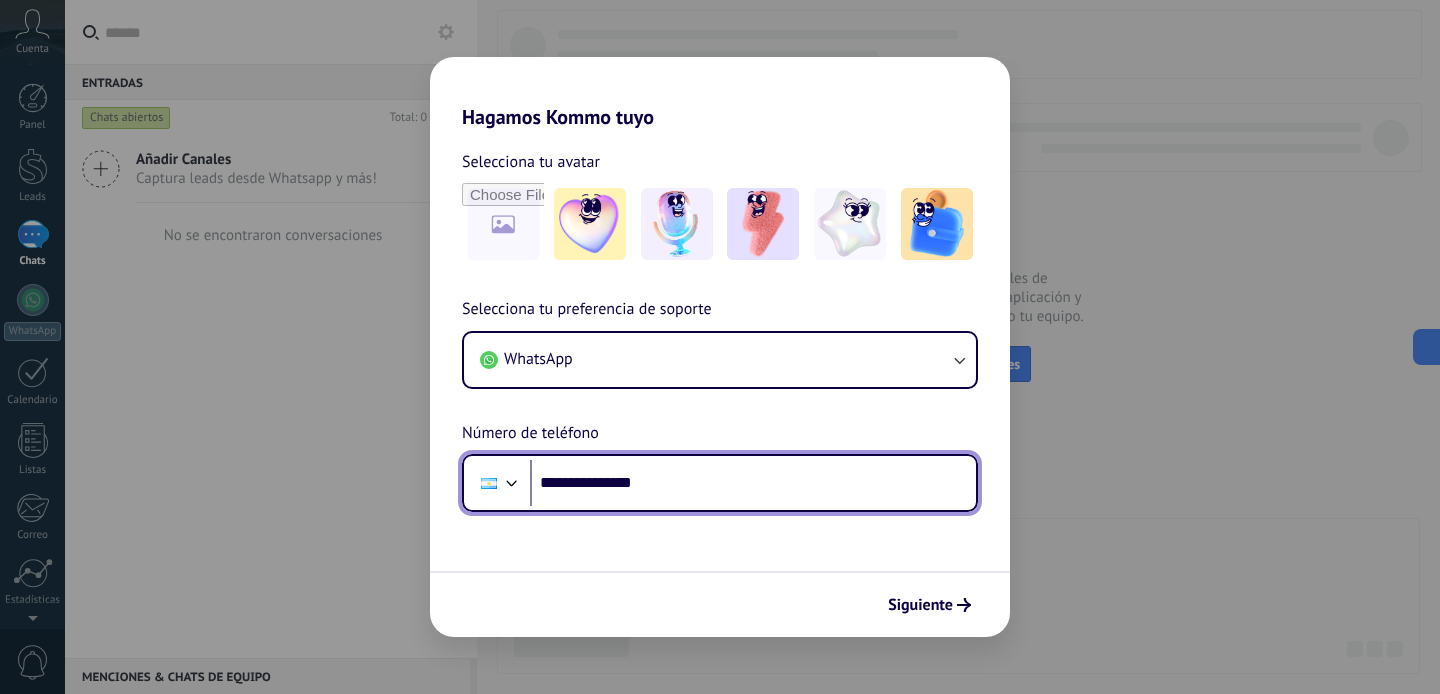 click on "**********" at bounding box center (753, 483) 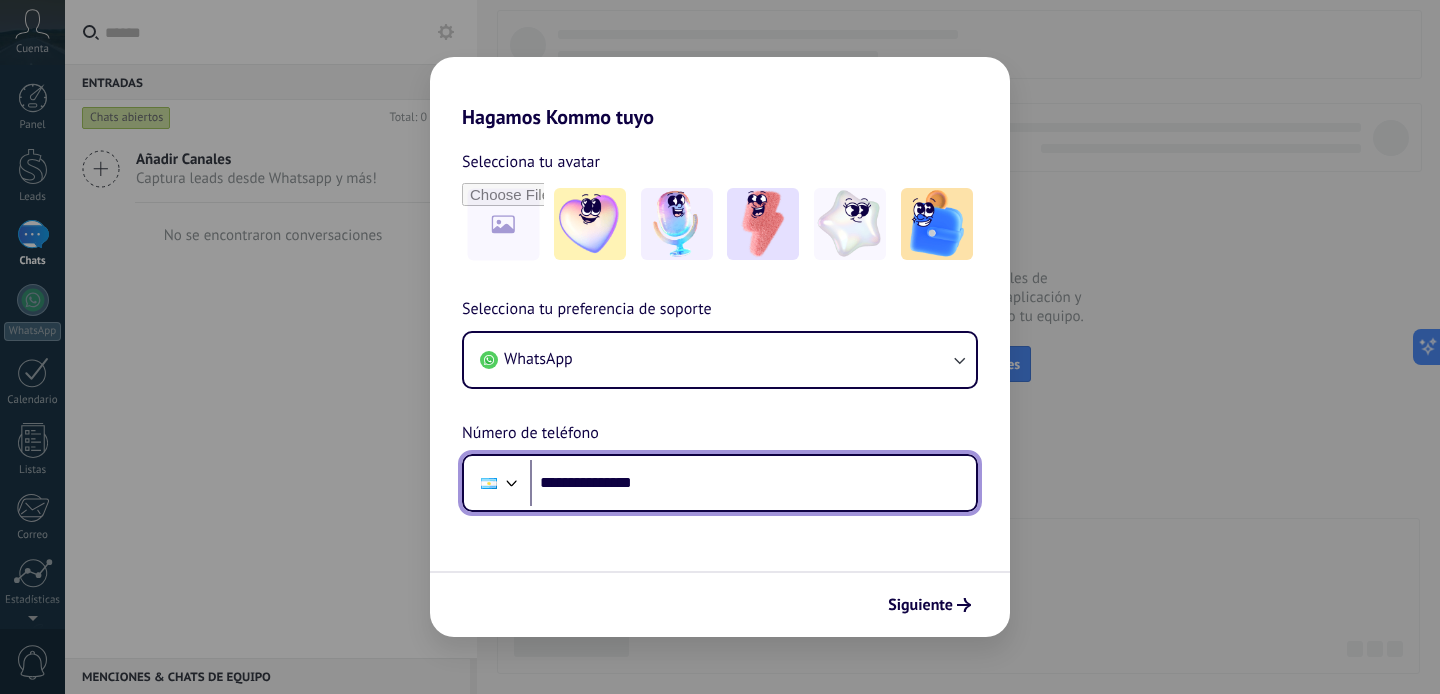 drag, startPoint x: 663, startPoint y: 486, endPoint x: 575, endPoint y: 488, distance: 88.02273 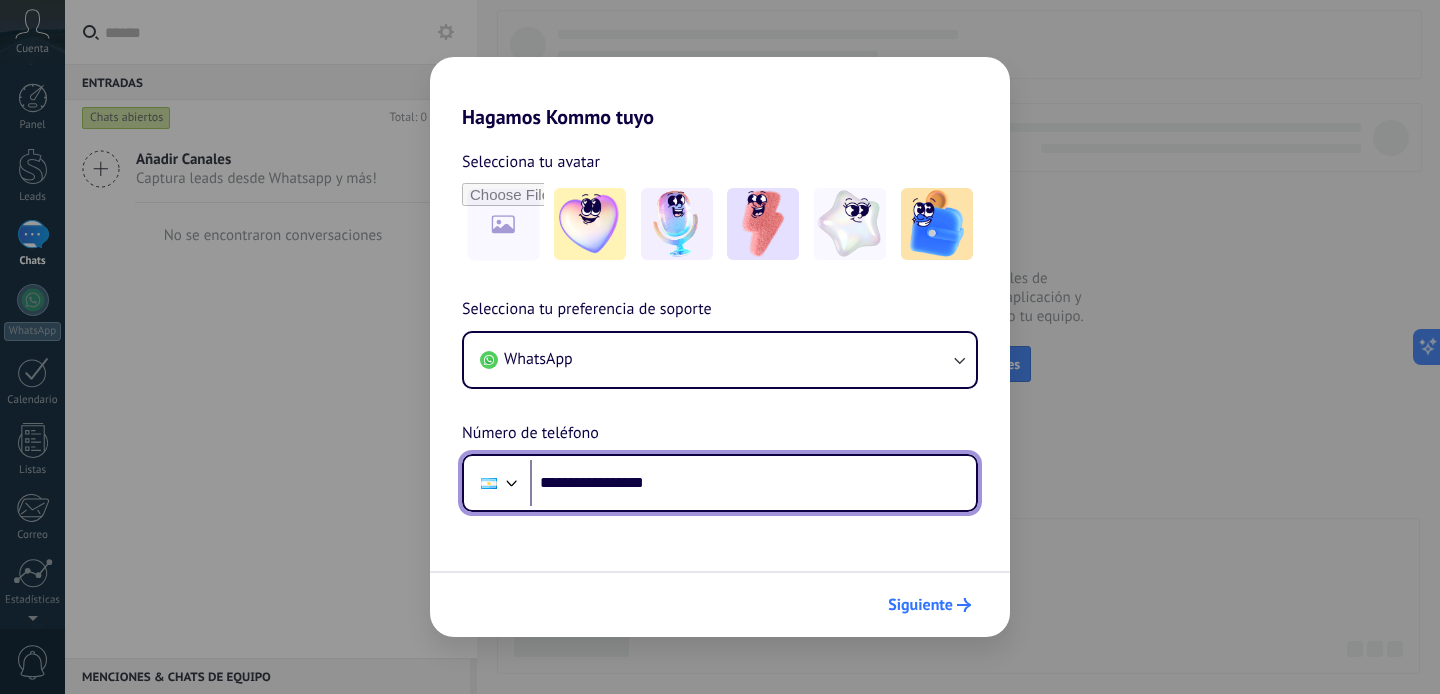 type on "**********" 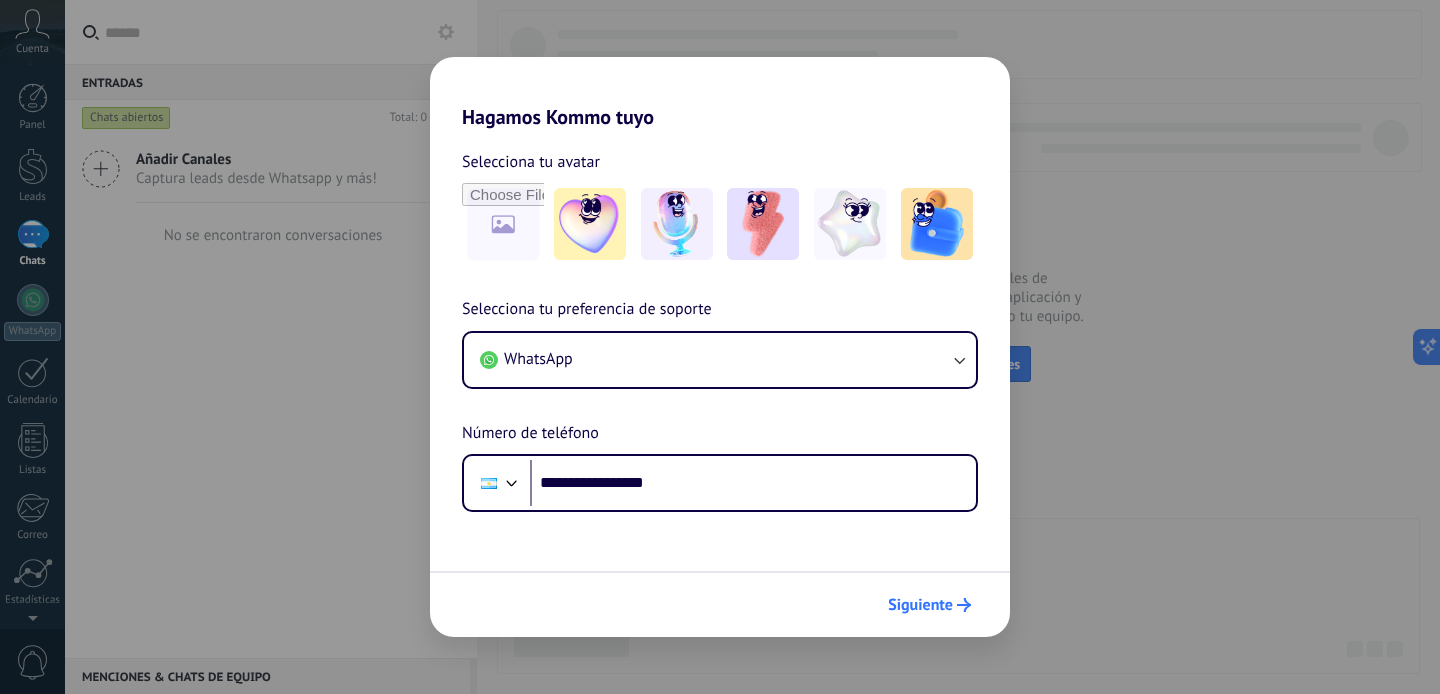 click on "Siguiente" at bounding box center [920, 605] 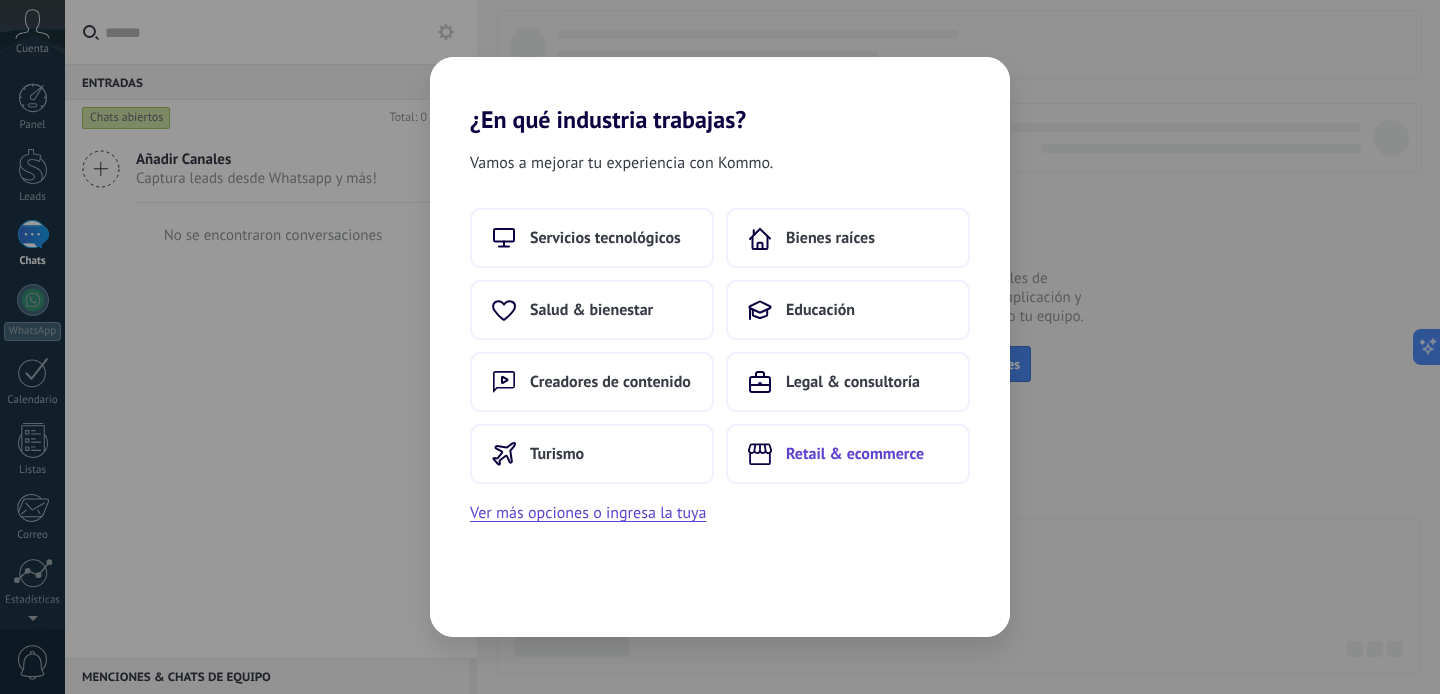 click on "Retail & ecommerce" at bounding box center (855, 454) 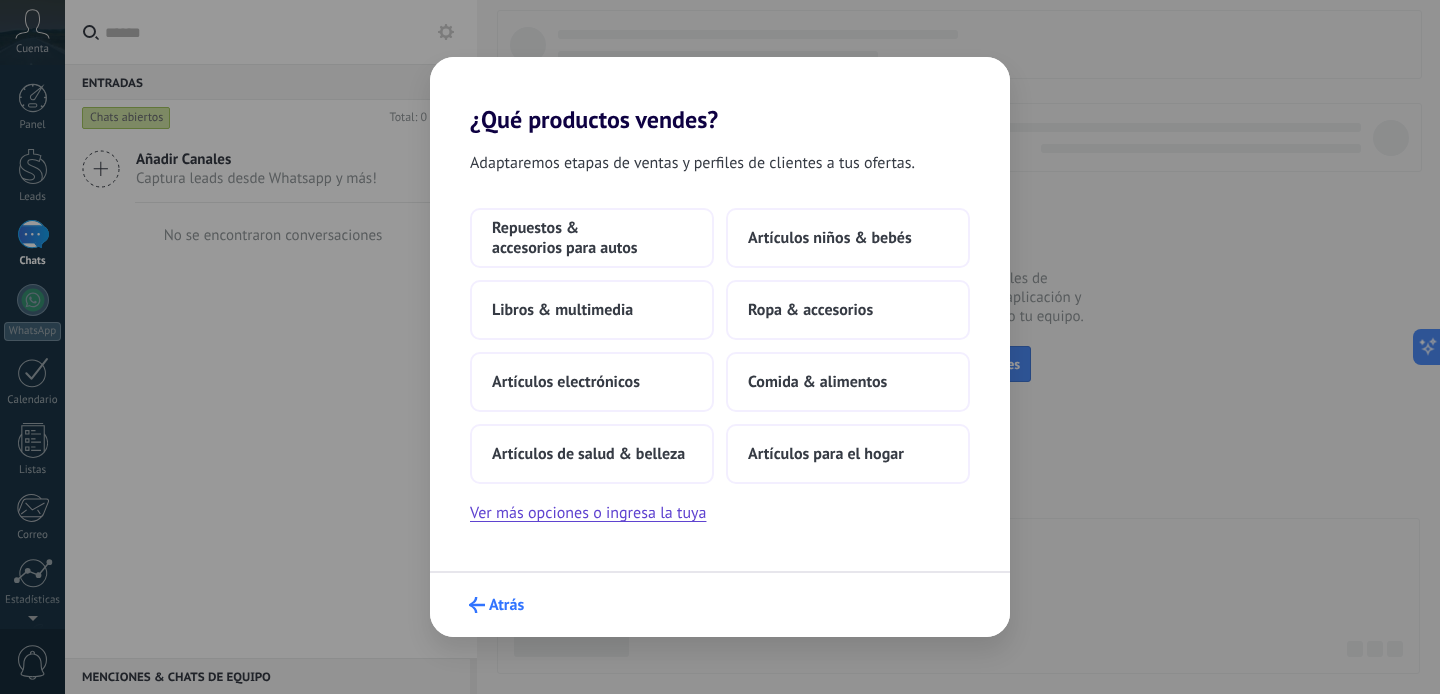 click 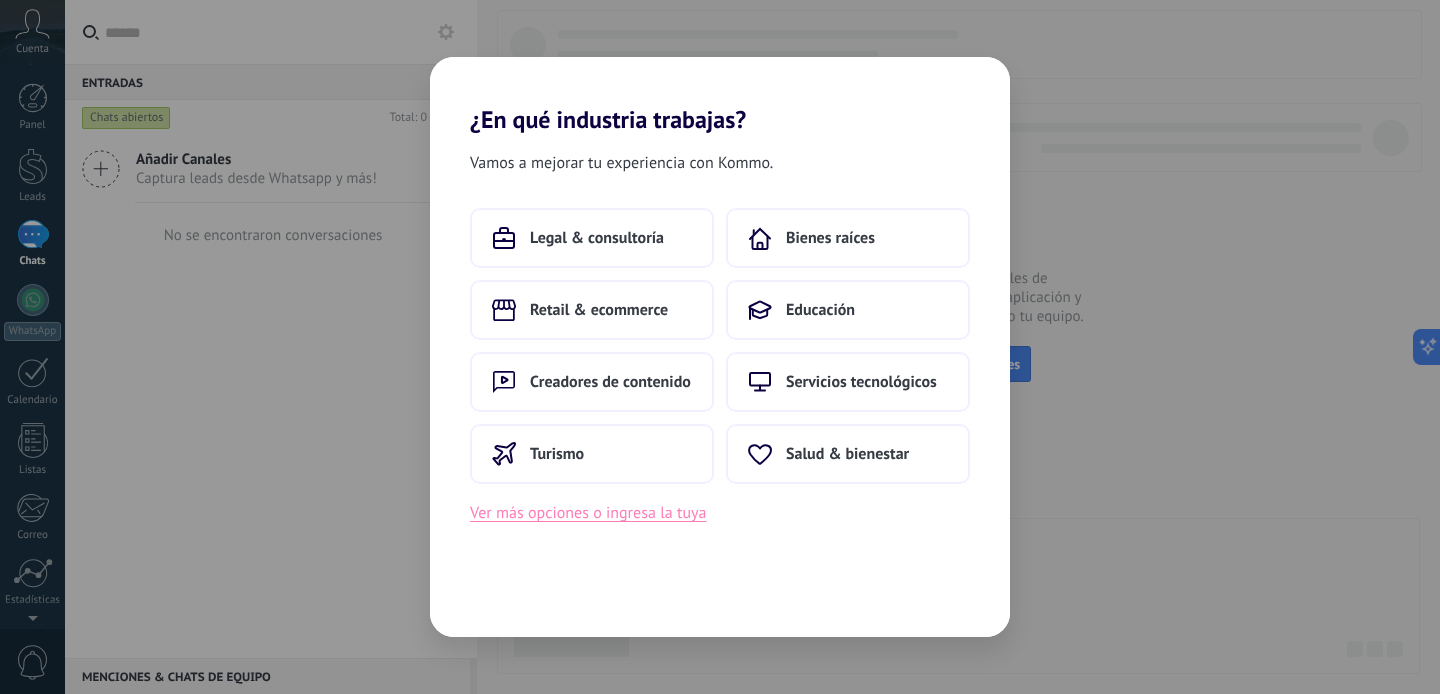 click on "Ver más opciones o ingresa la tuya" at bounding box center [588, 513] 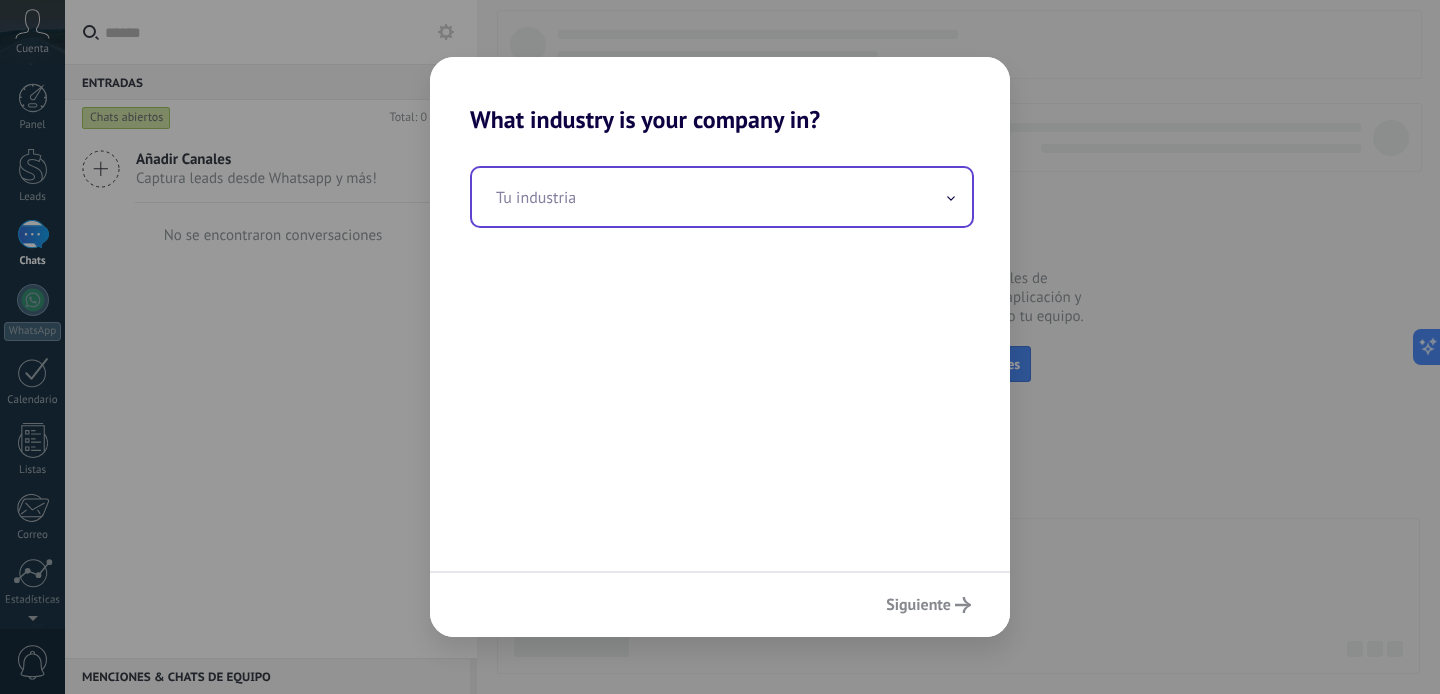 click at bounding box center [722, 197] 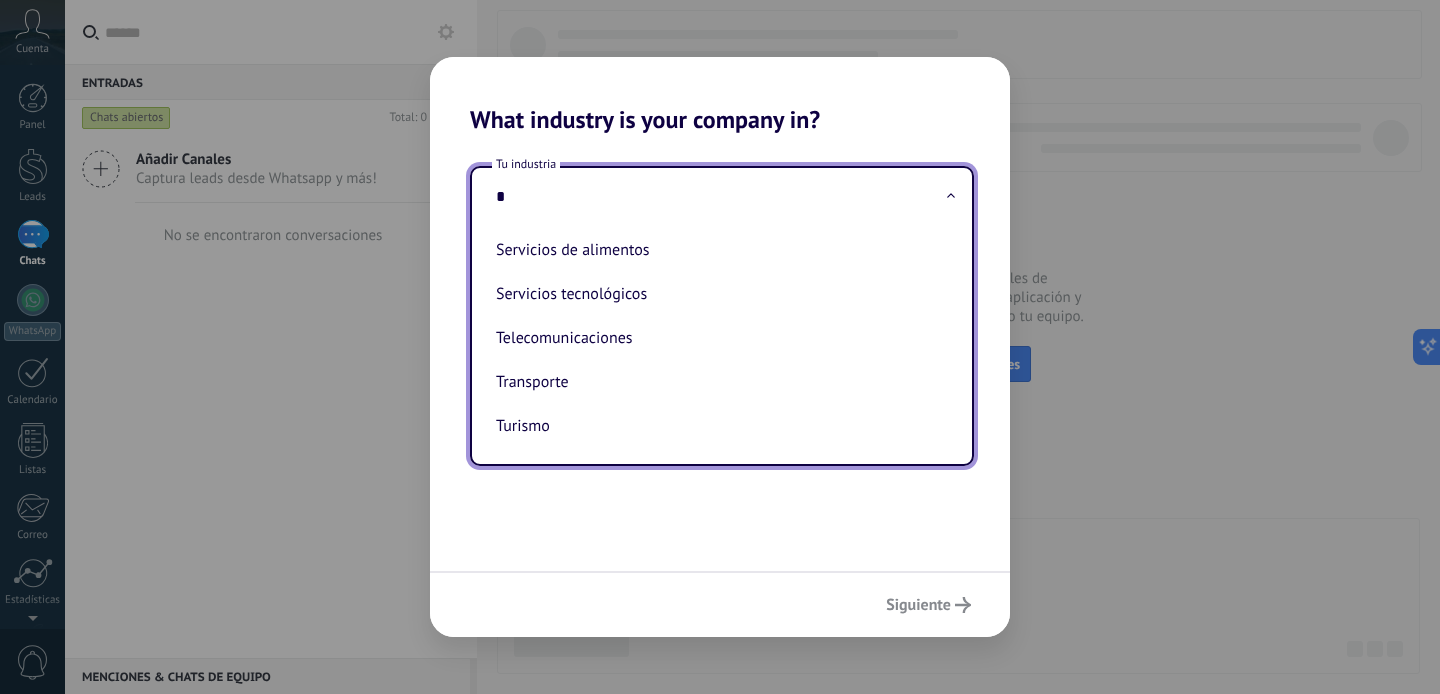 scroll, scrollTop: 0, scrollLeft: 0, axis: both 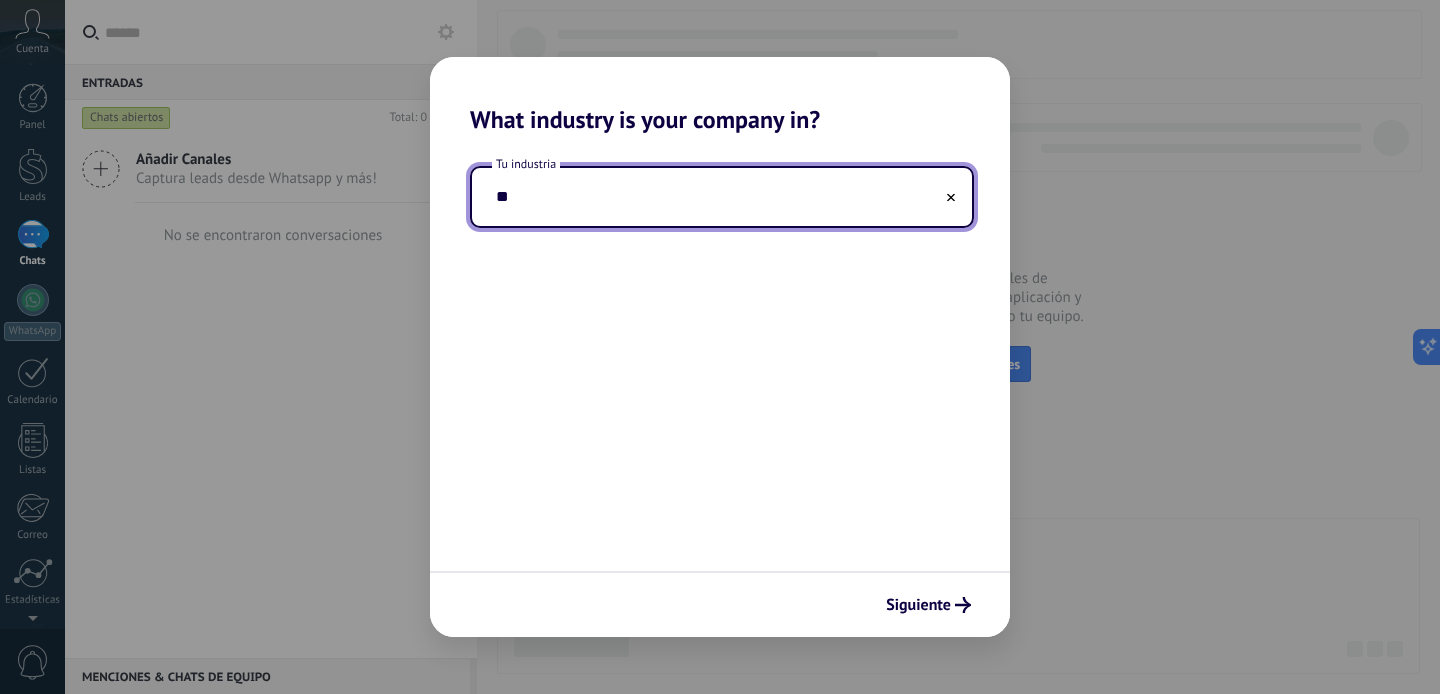 type on "*" 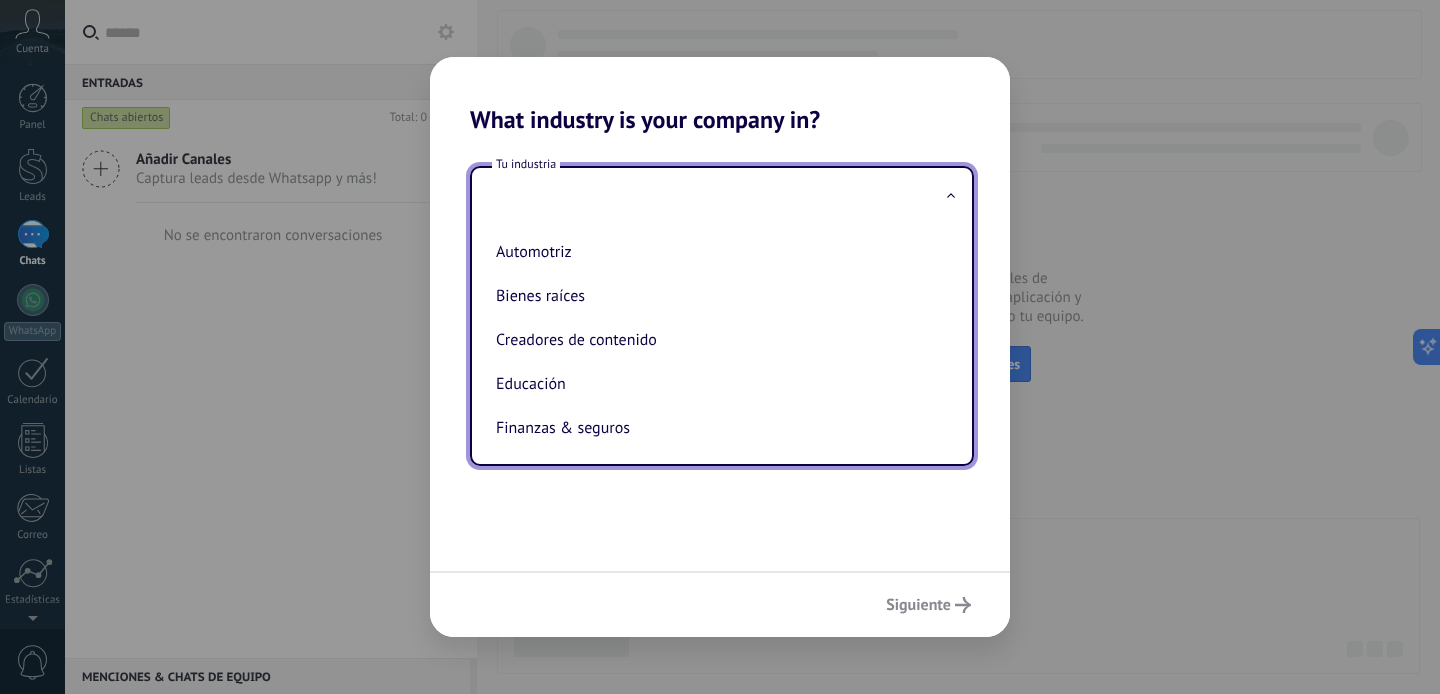type on "*" 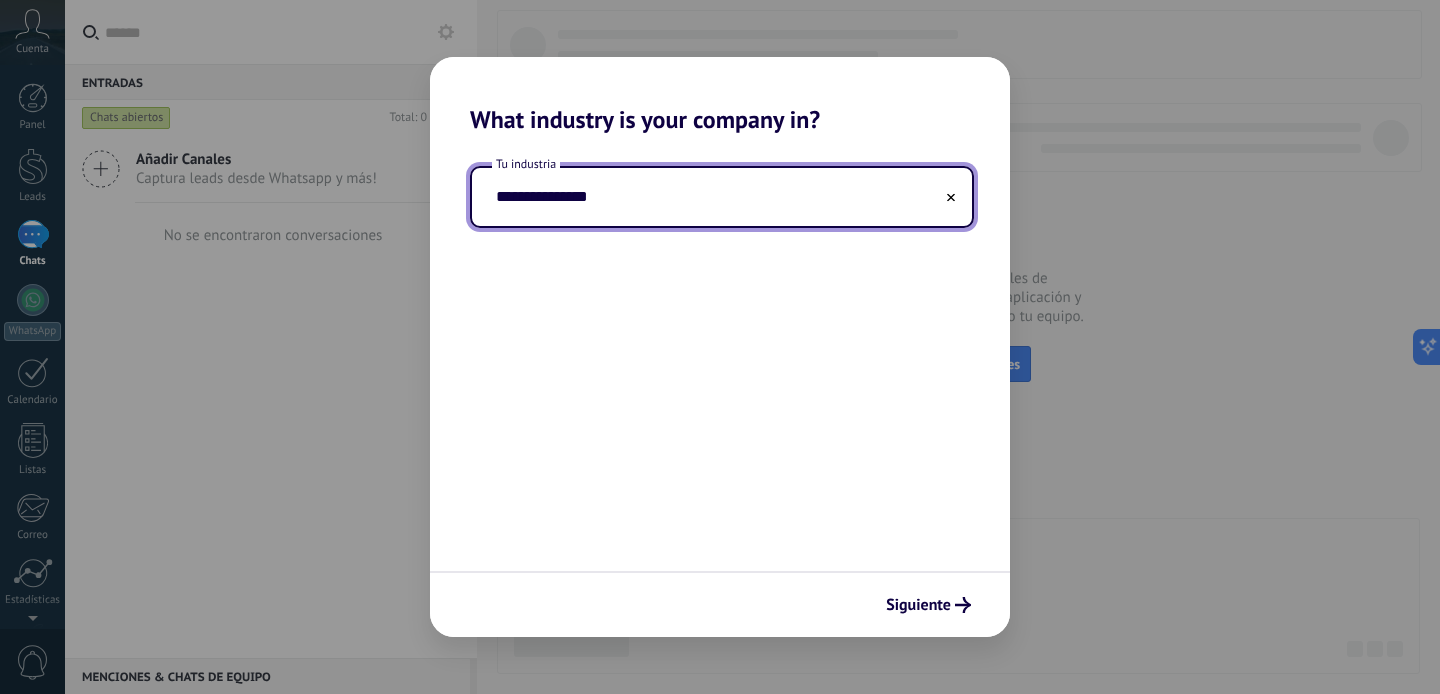 type on "**********" 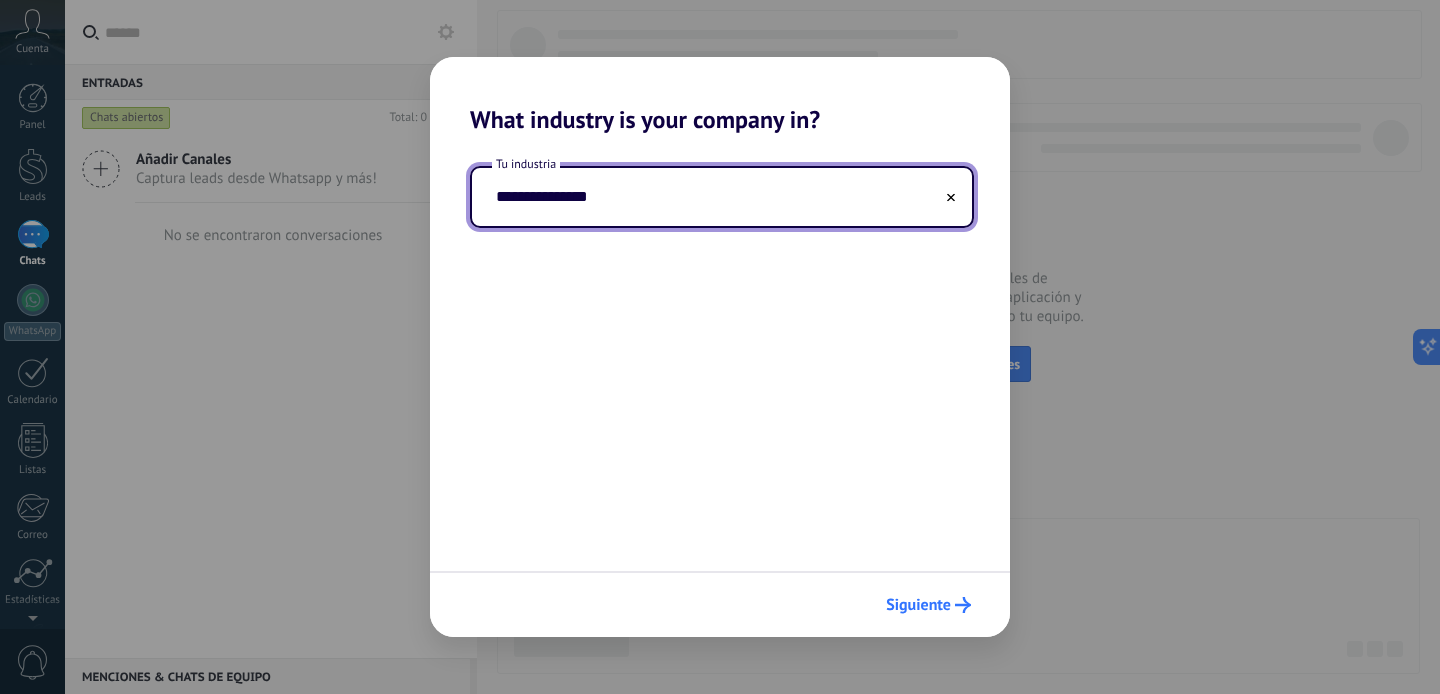 click on "Siguiente" at bounding box center [918, 605] 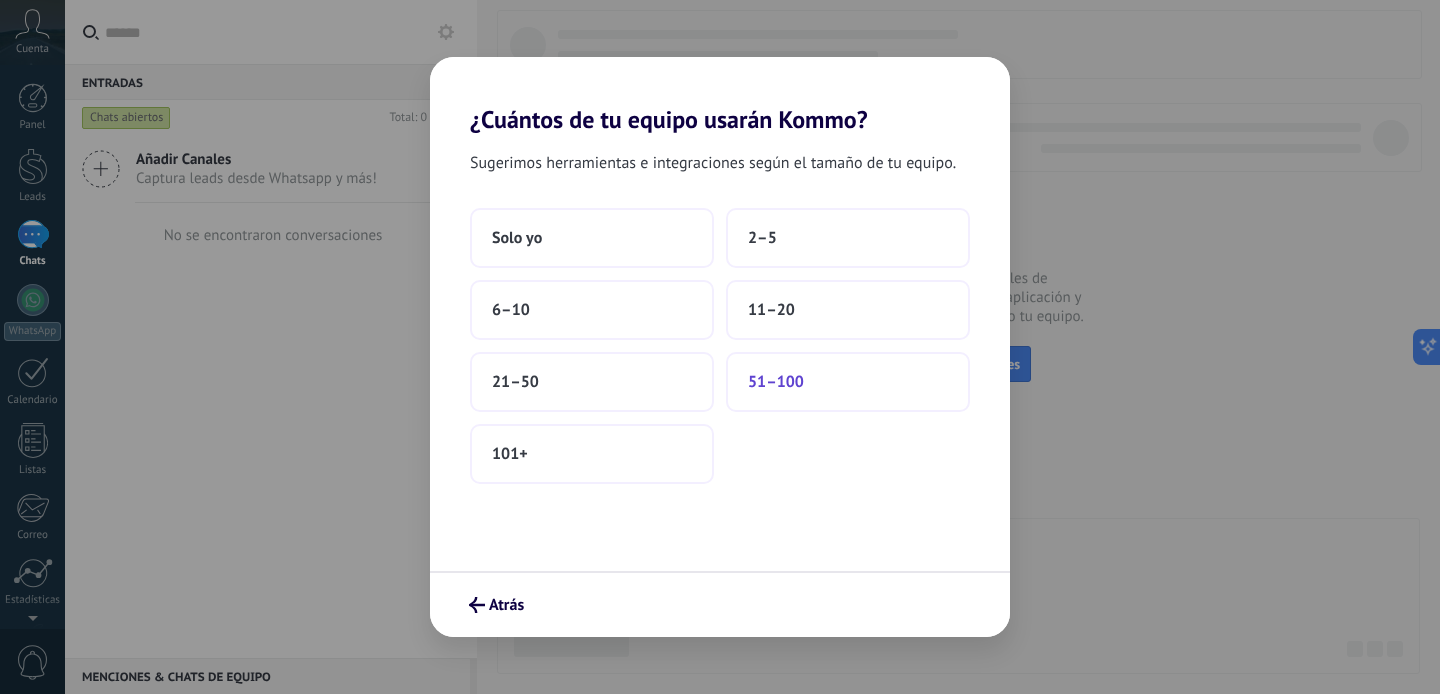 click on "51–100" at bounding box center (776, 382) 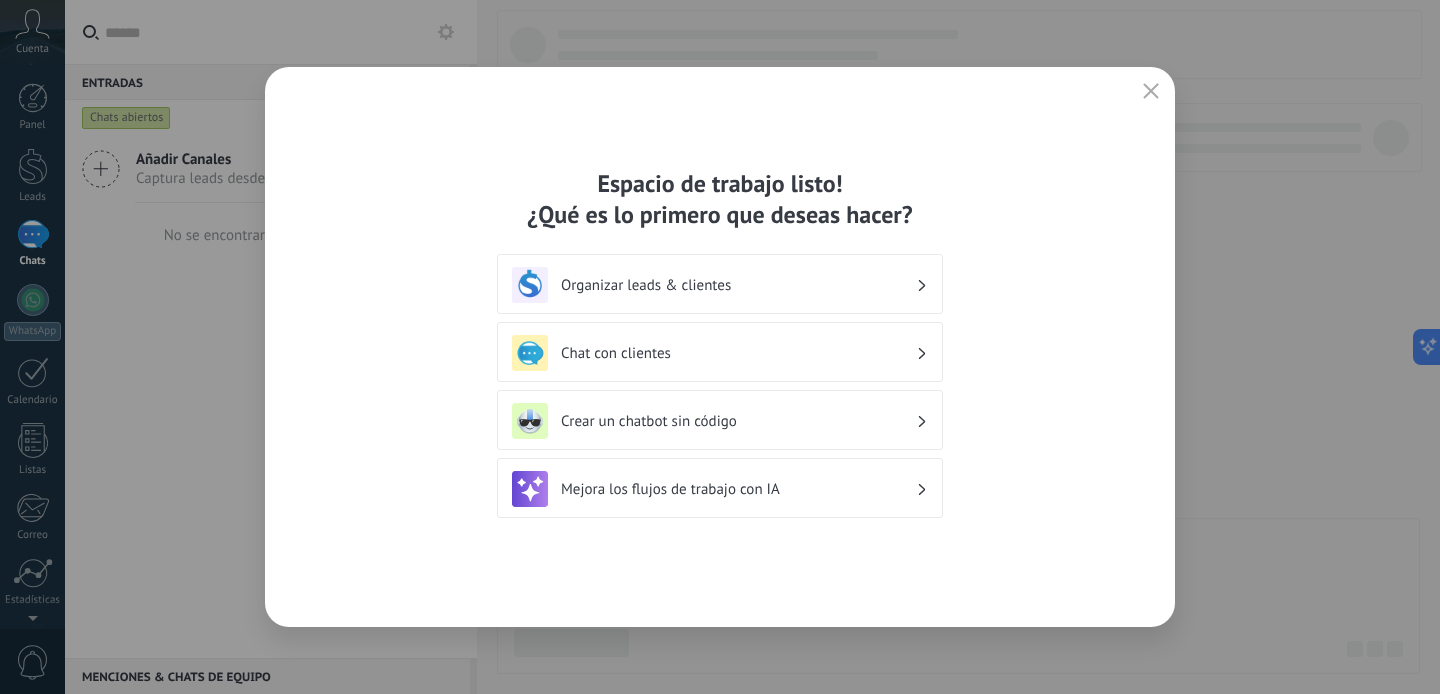 click on "Organizar leads & clientes" at bounding box center [720, 285] 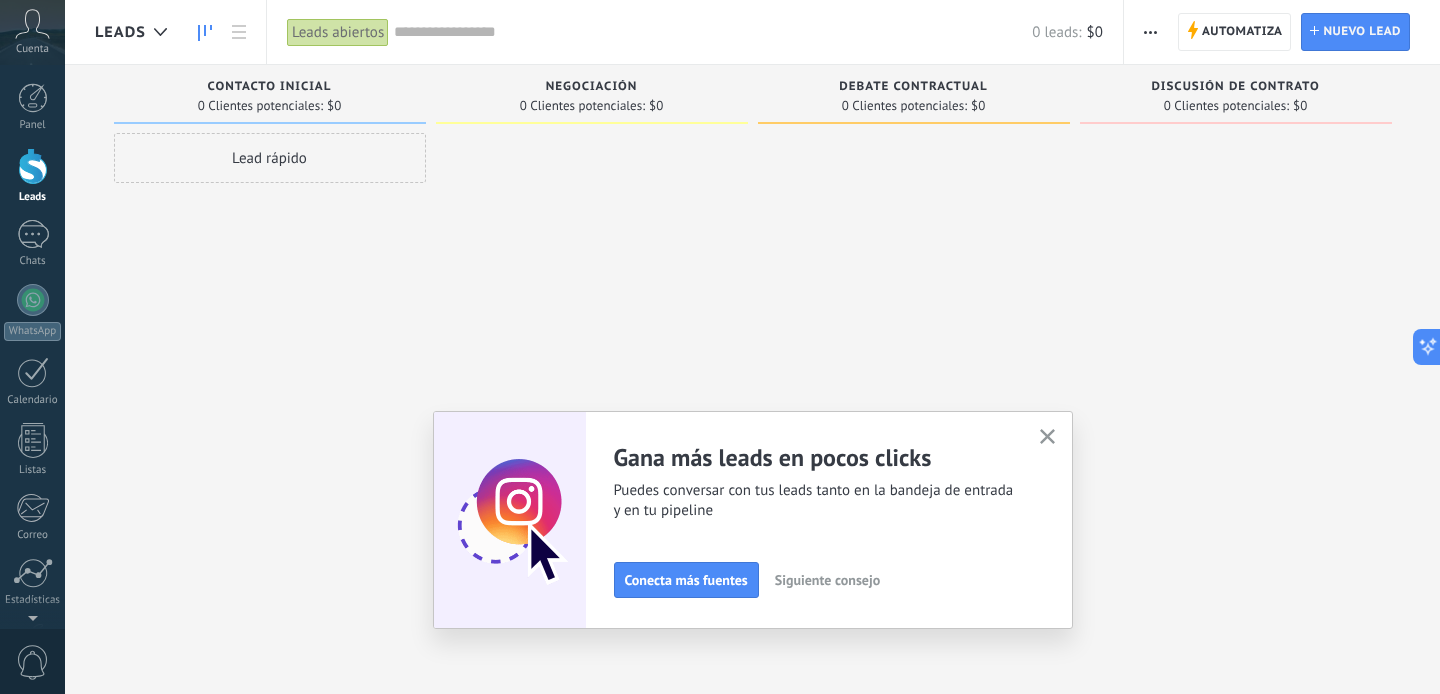 scroll, scrollTop: 138, scrollLeft: 0, axis: vertical 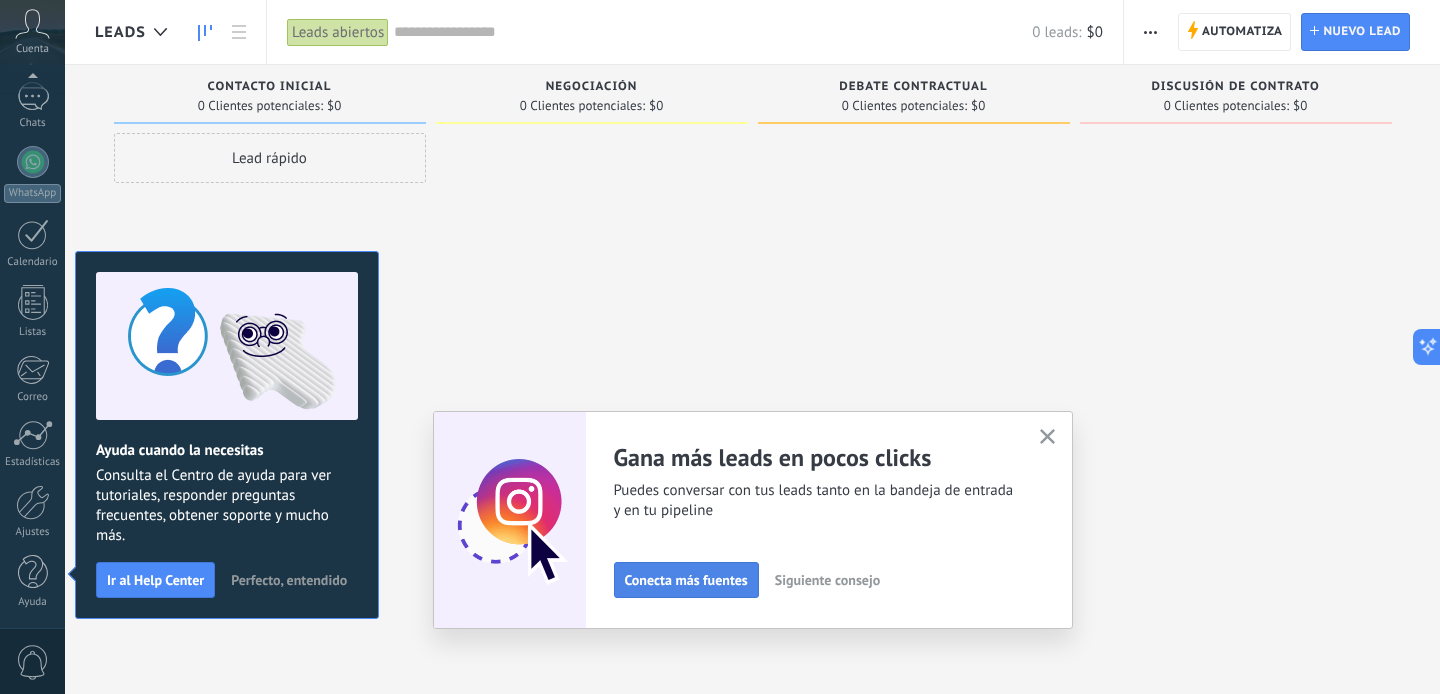 click on "Conecta más fuentes" at bounding box center (686, 580) 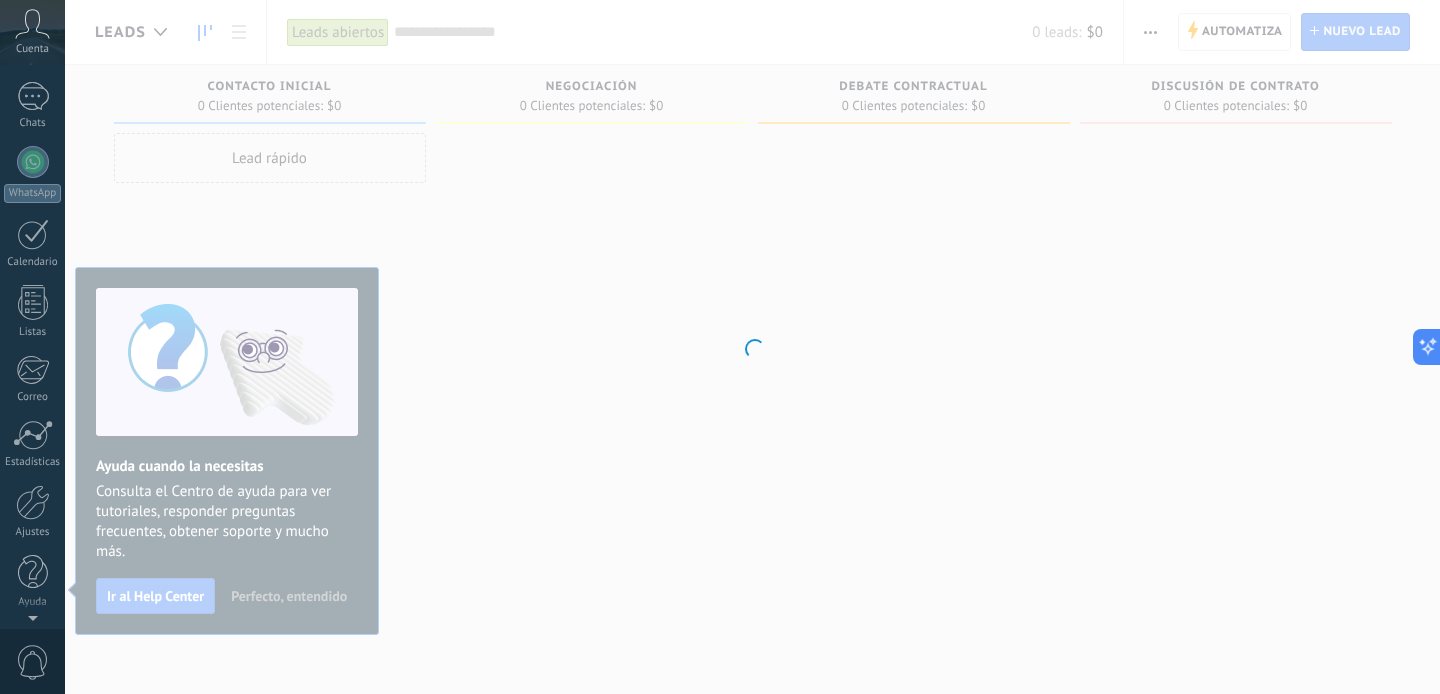 scroll, scrollTop: 0, scrollLeft: 0, axis: both 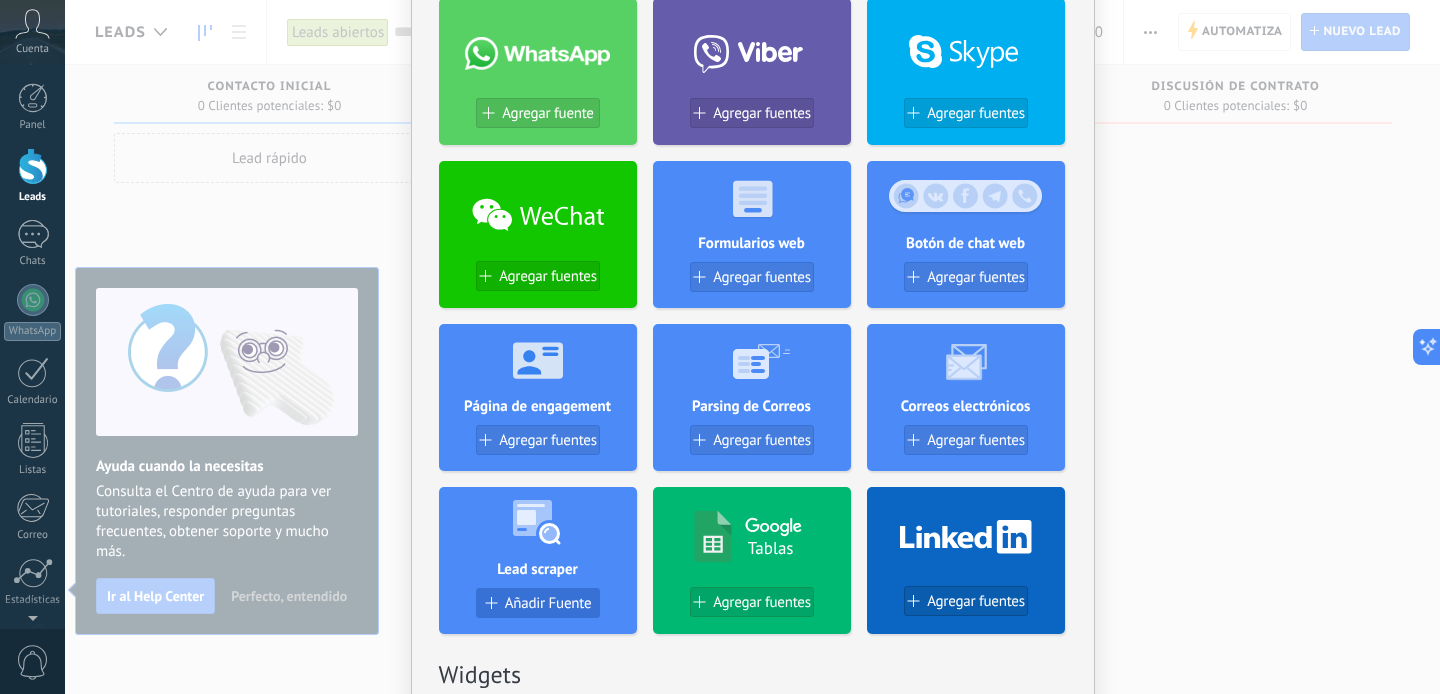 click on "Añadir Fuente" at bounding box center [548, 603] 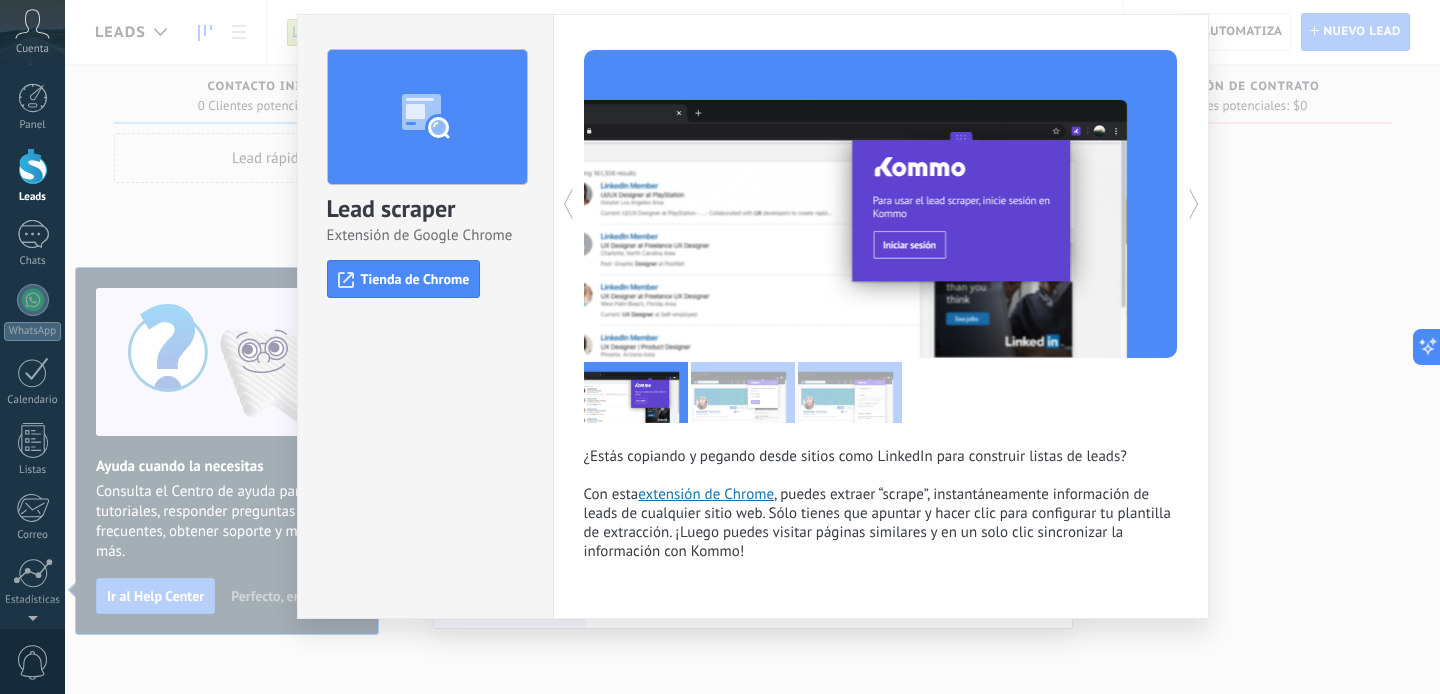 scroll, scrollTop: 0, scrollLeft: 0, axis: both 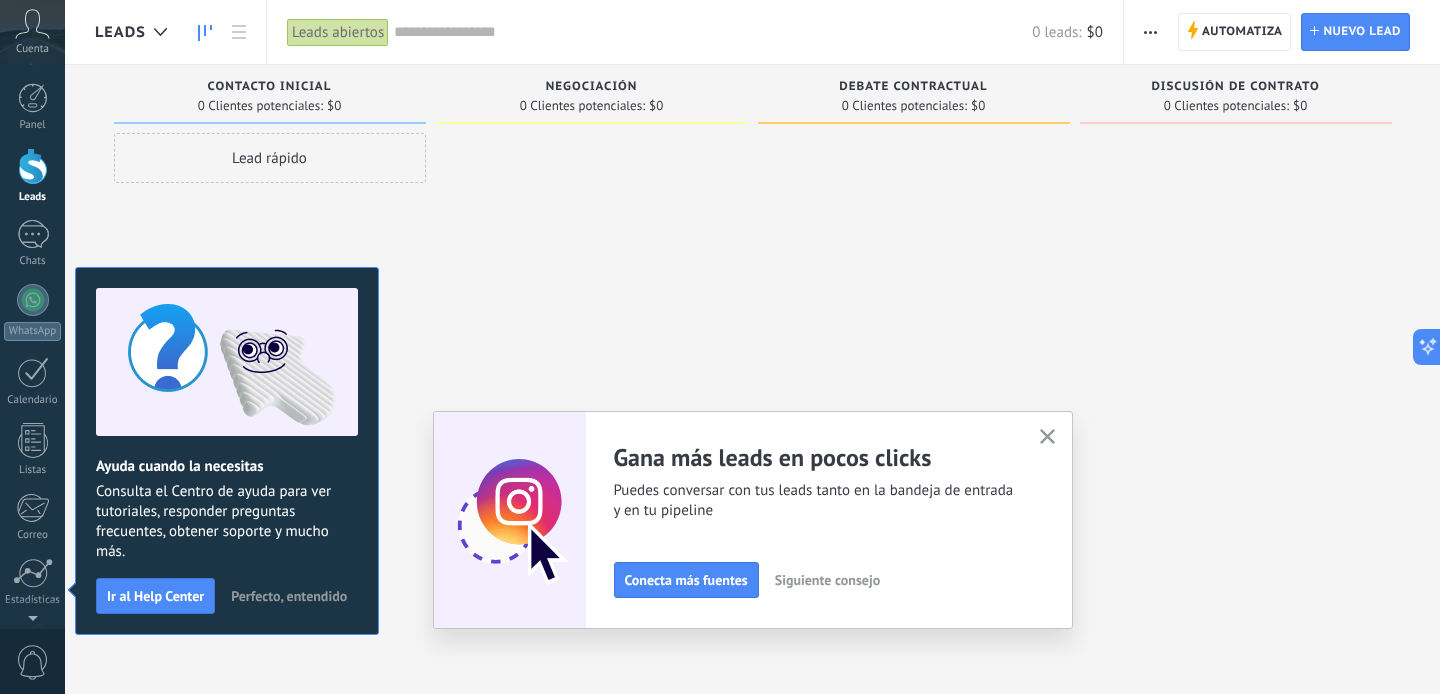 click on "Lead rápido" at bounding box center [270, 349] 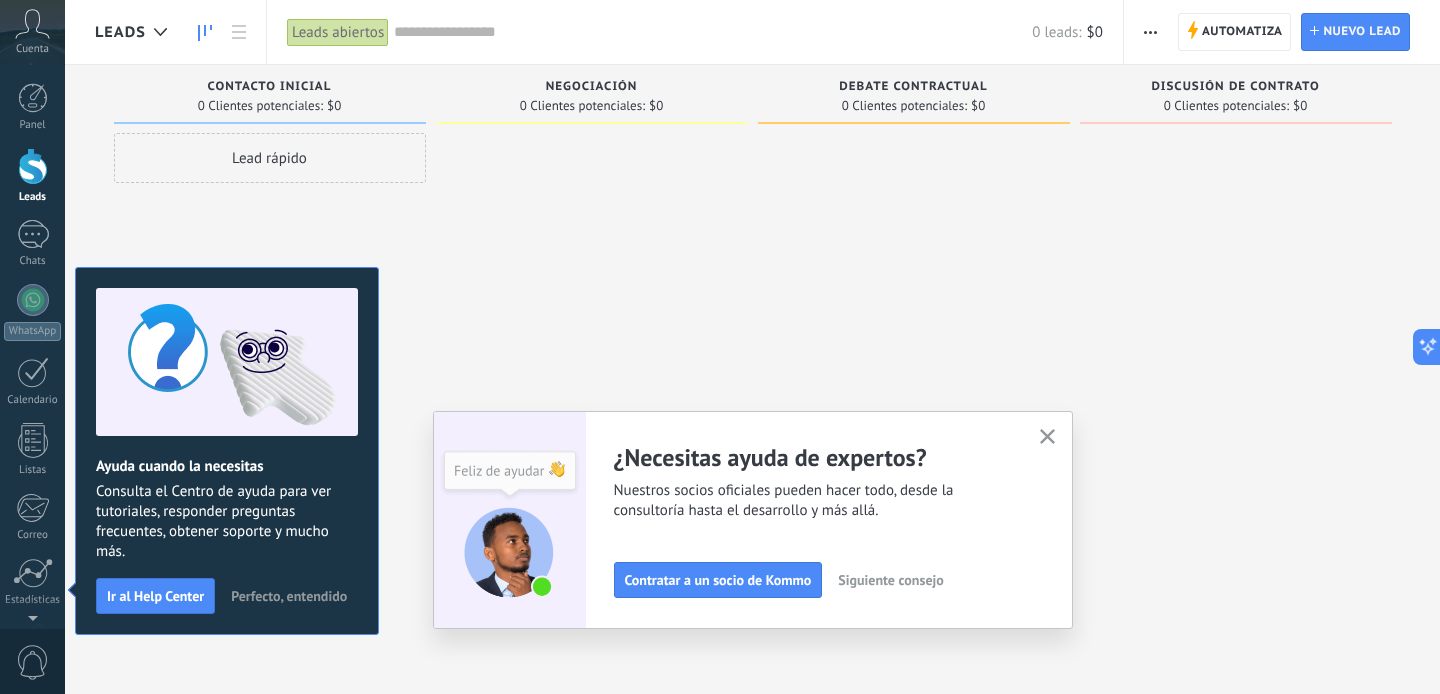click 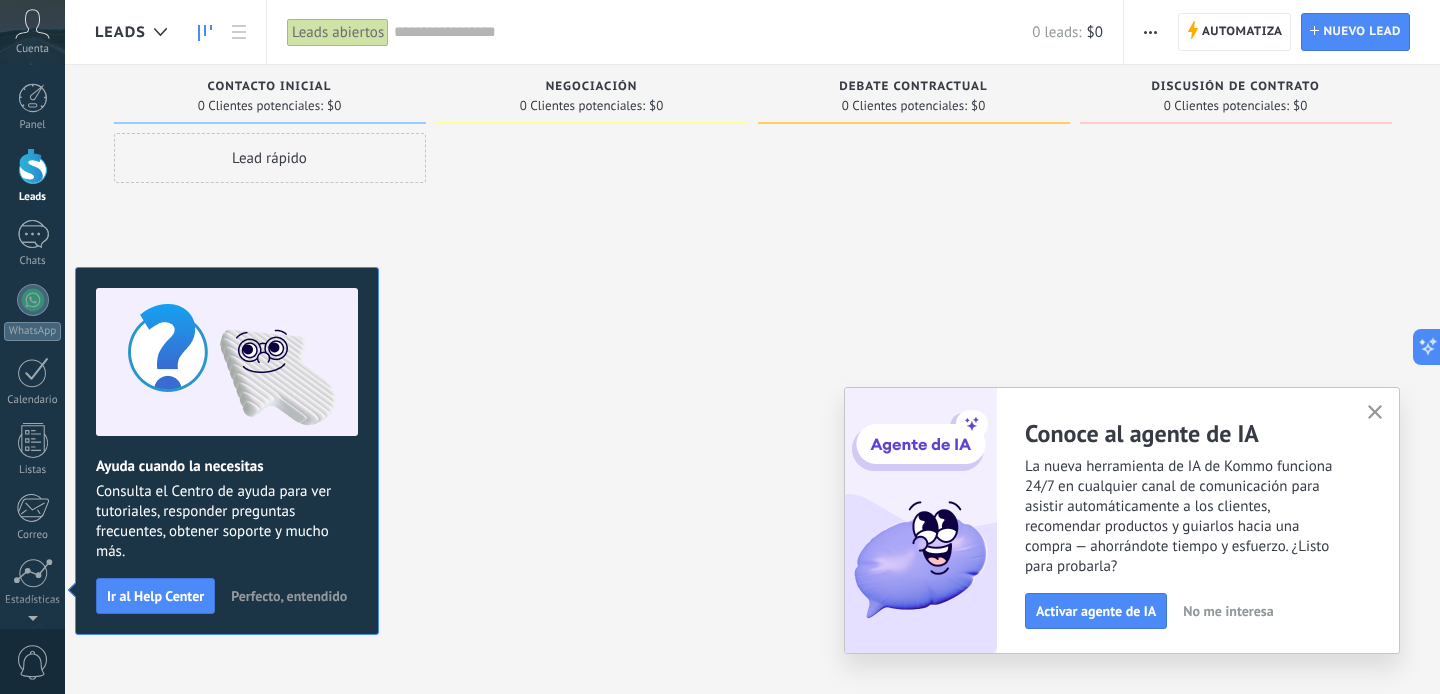 click on "Perfecto, entendido" at bounding box center (289, 596) 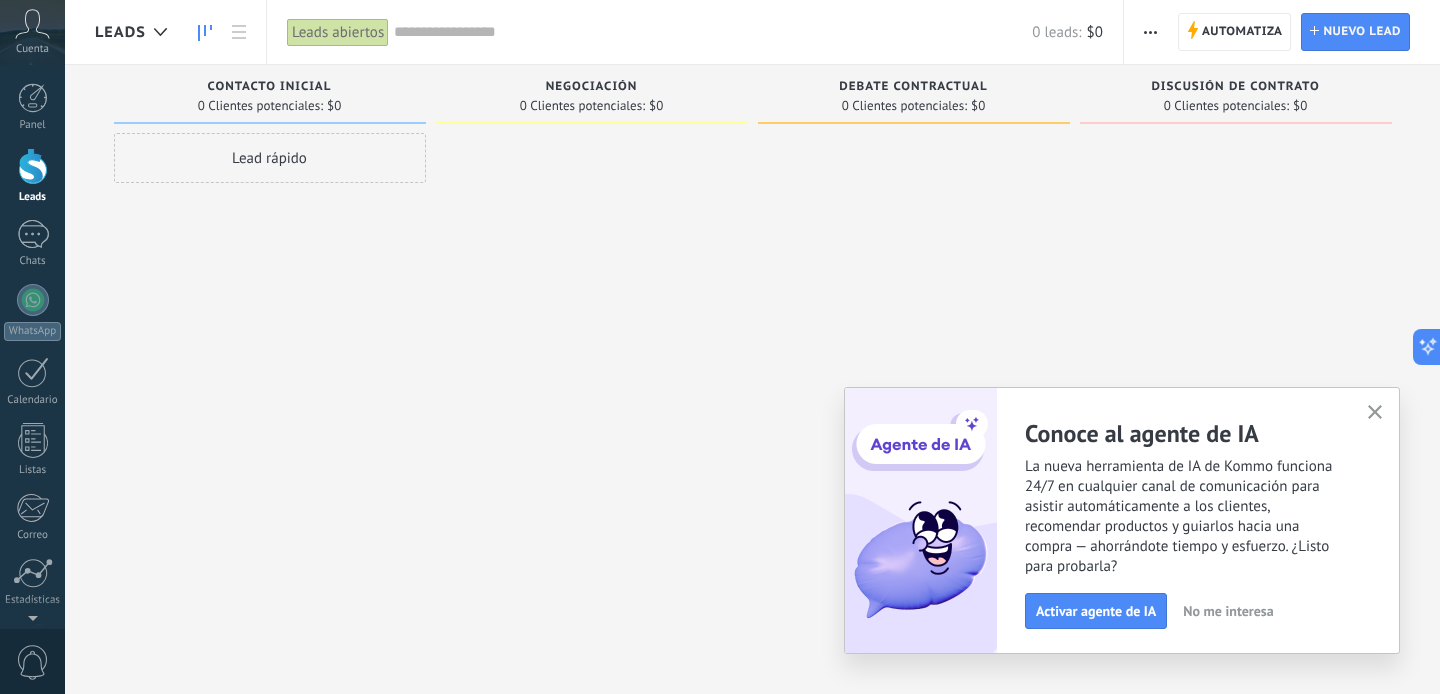 click at bounding box center (1375, 413) 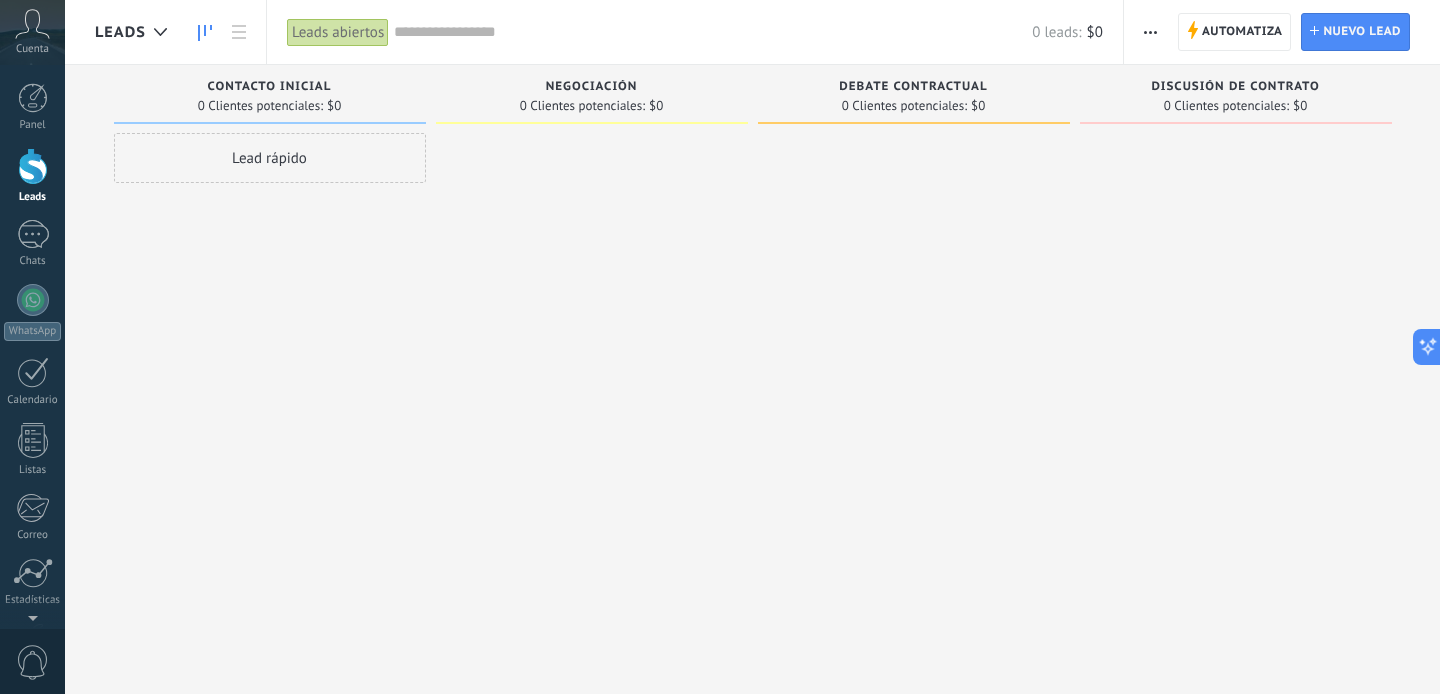 click on "Lead rápido" at bounding box center (270, 158) 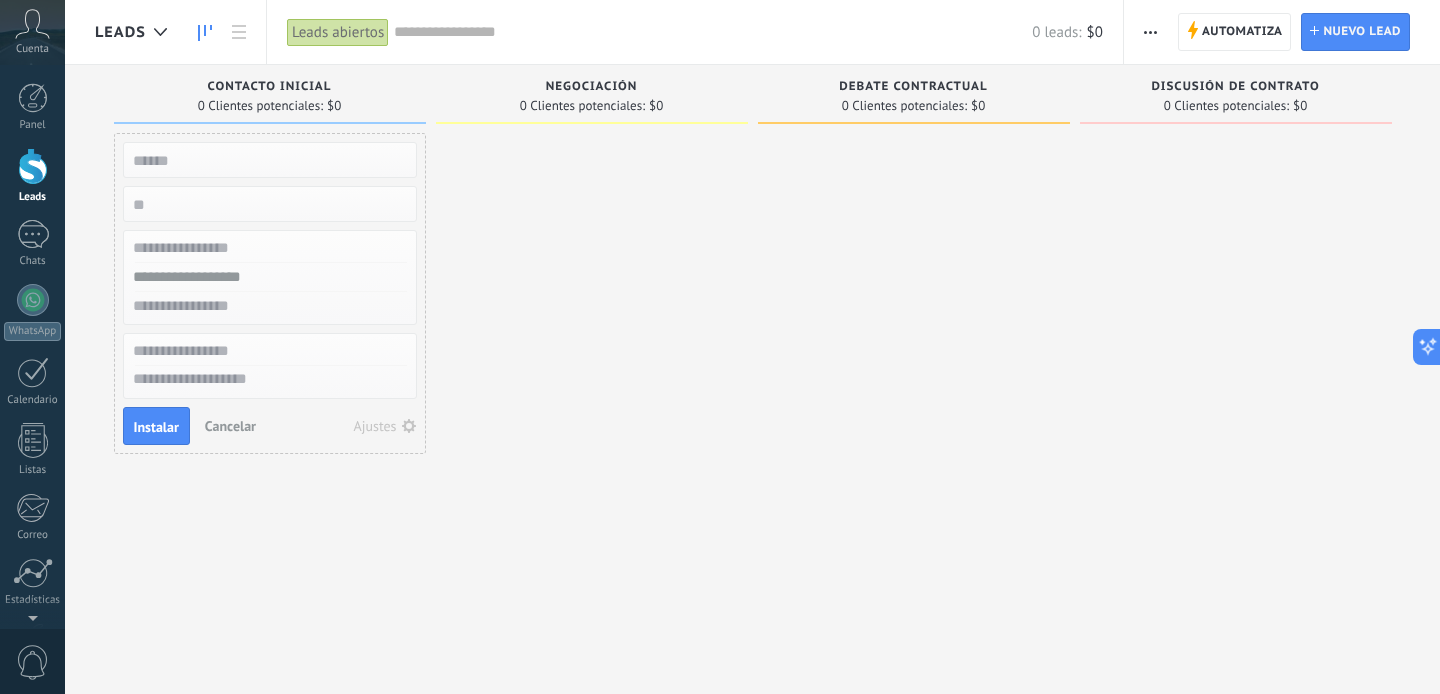 click at bounding box center (592, 349) 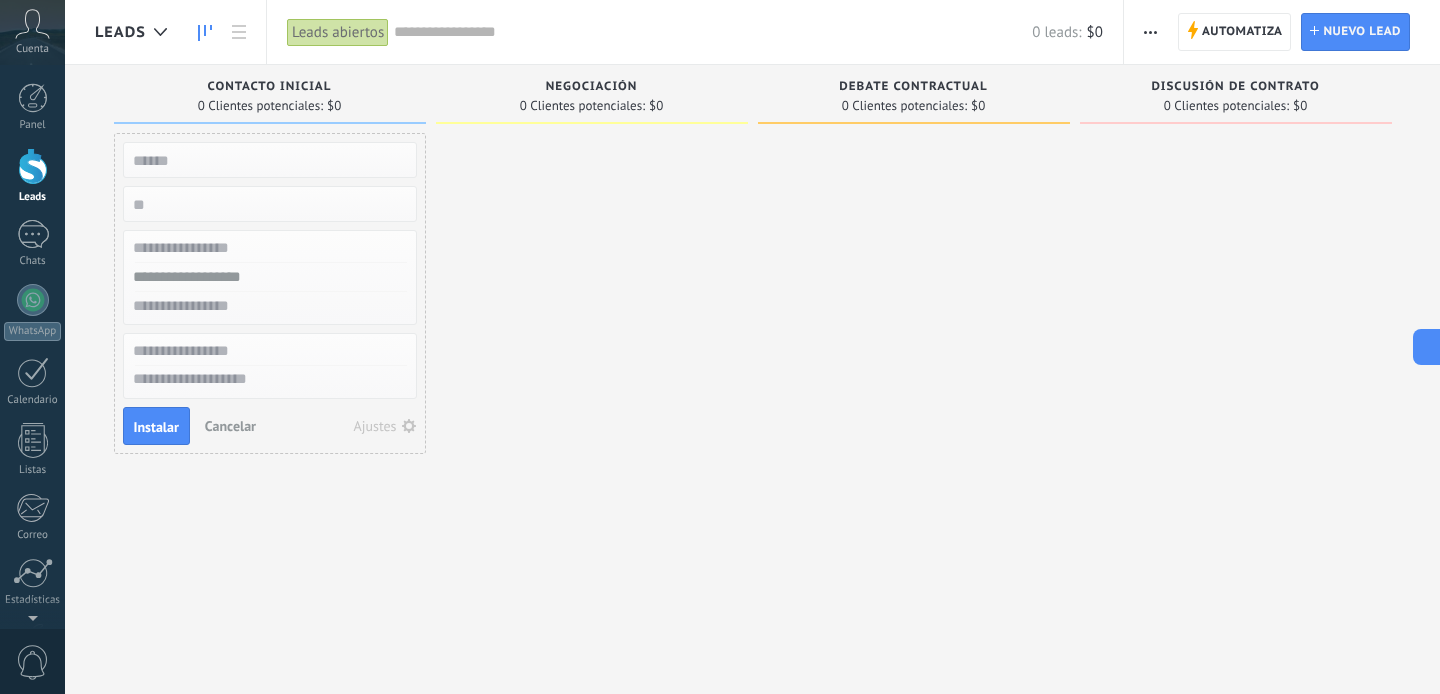click on "Cancelar" at bounding box center (230, 426) 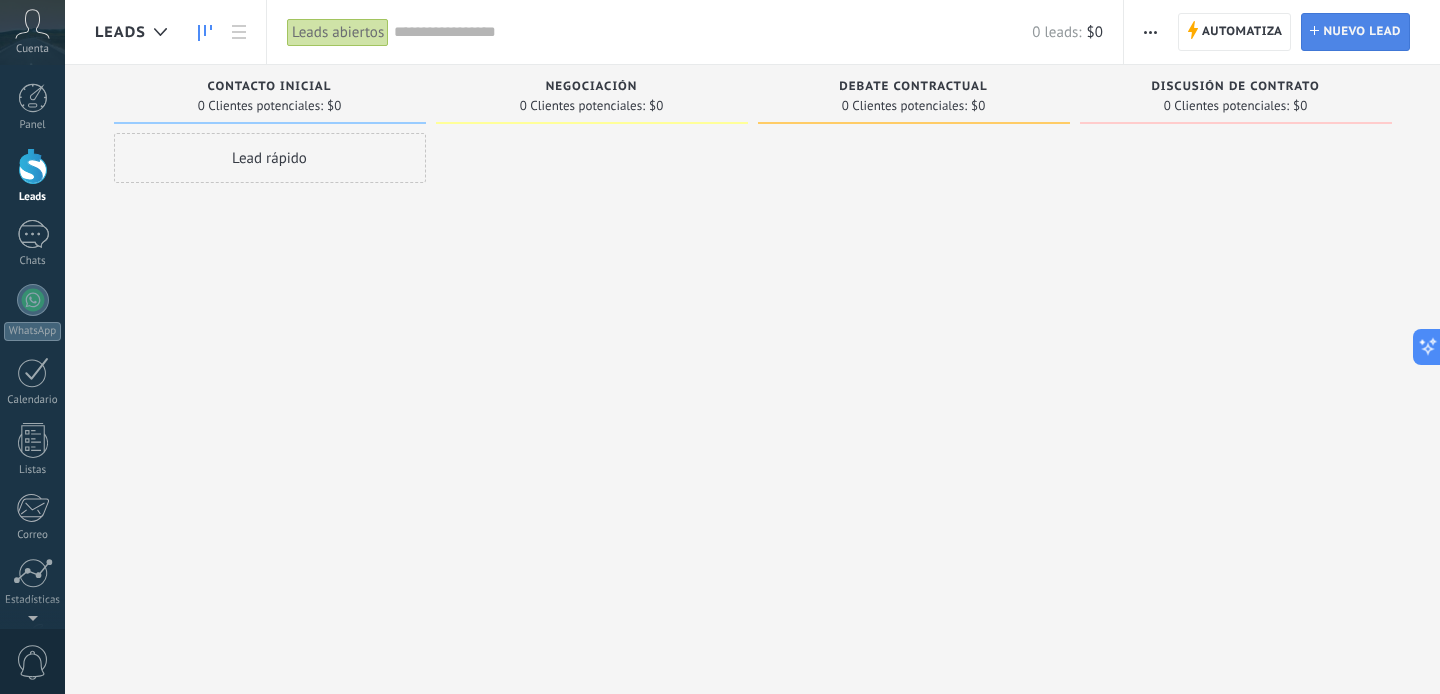 click on "Nuevo lead" at bounding box center (1362, 32) 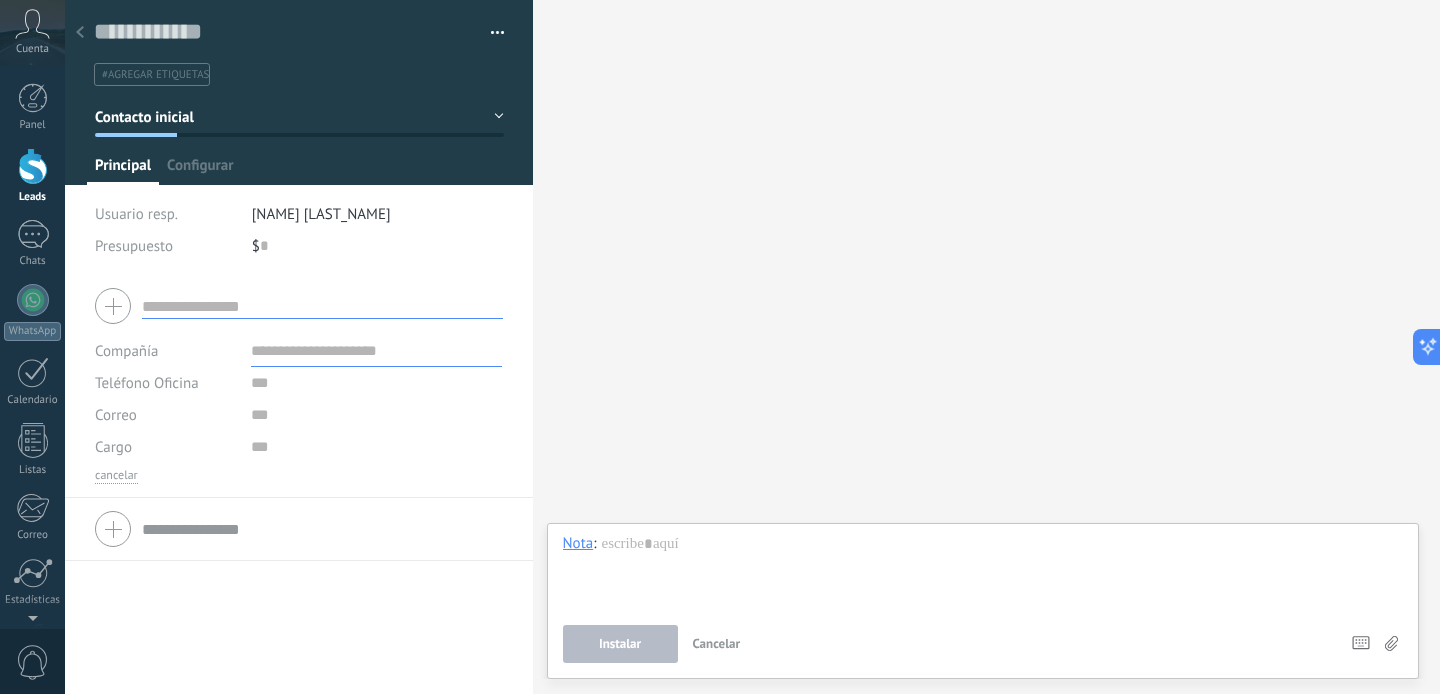 click 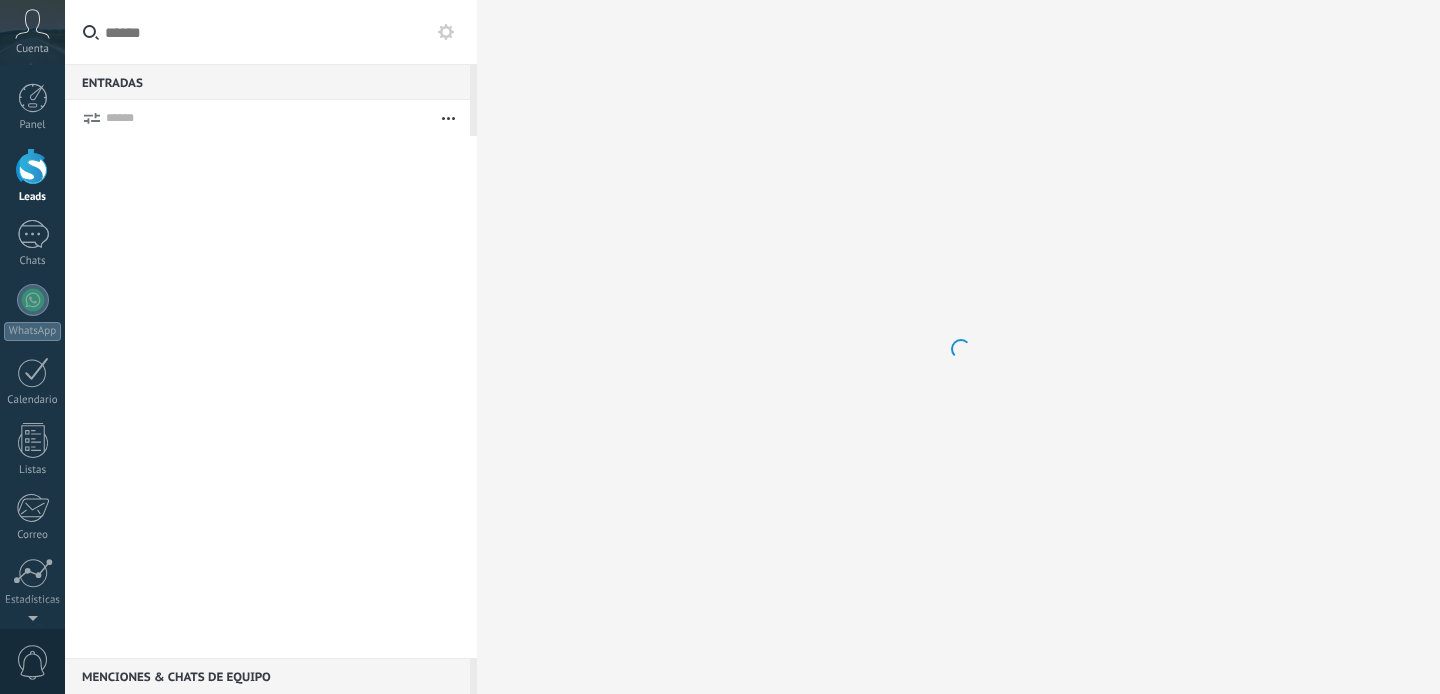 scroll, scrollTop: 0, scrollLeft: 0, axis: both 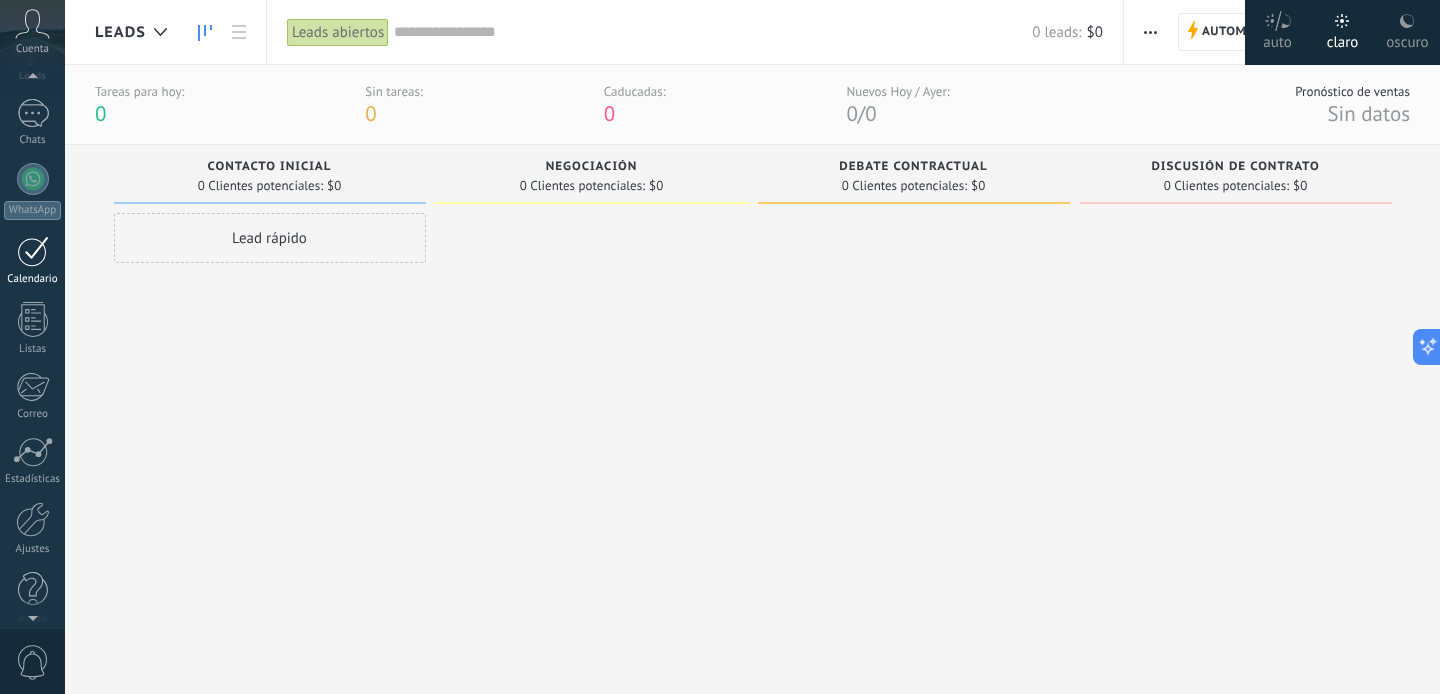 click at bounding box center [33, 251] 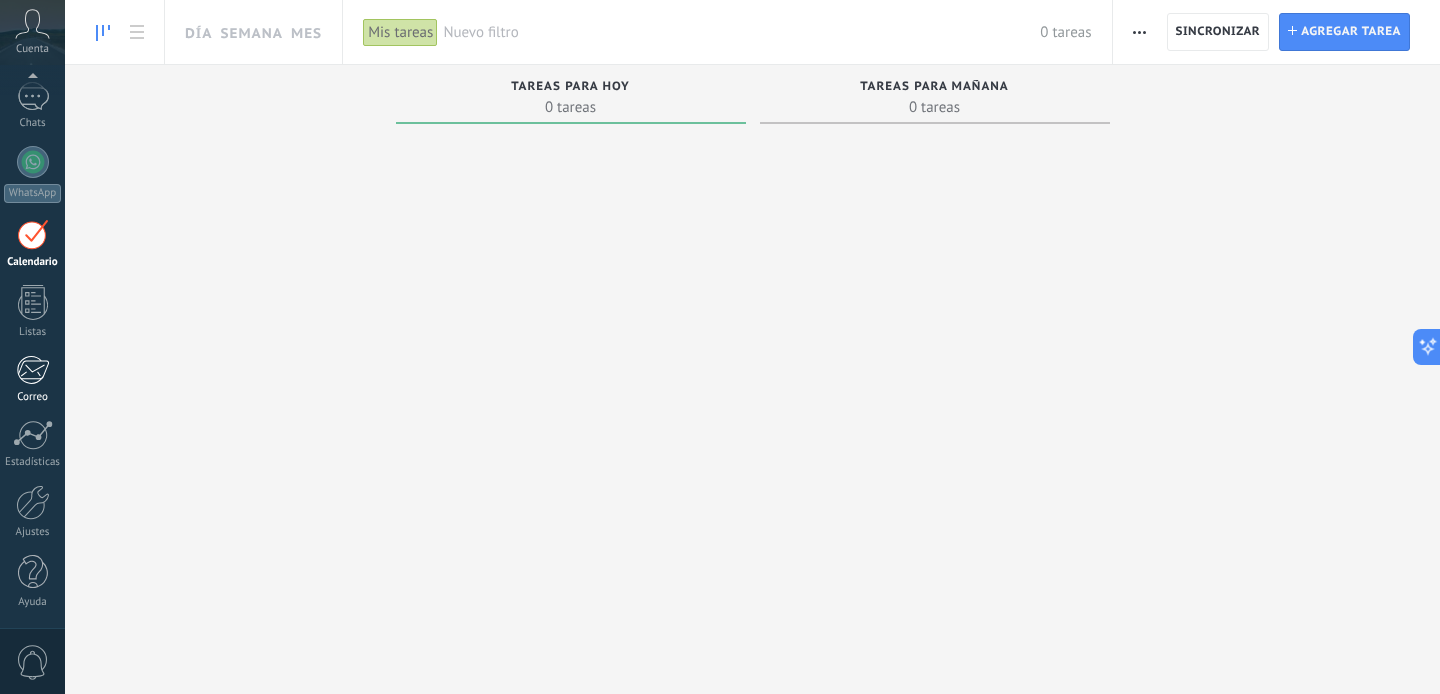 scroll, scrollTop: 0, scrollLeft: 0, axis: both 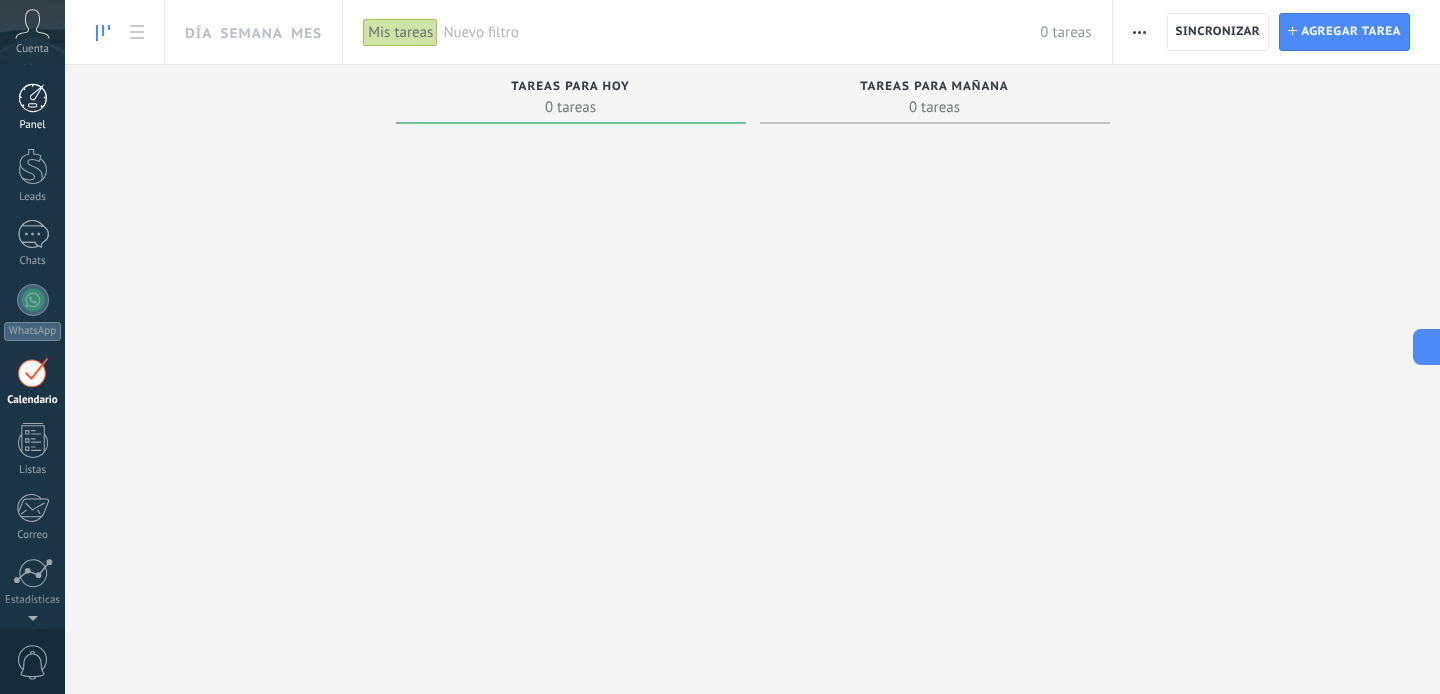 click at bounding box center (33, 98) 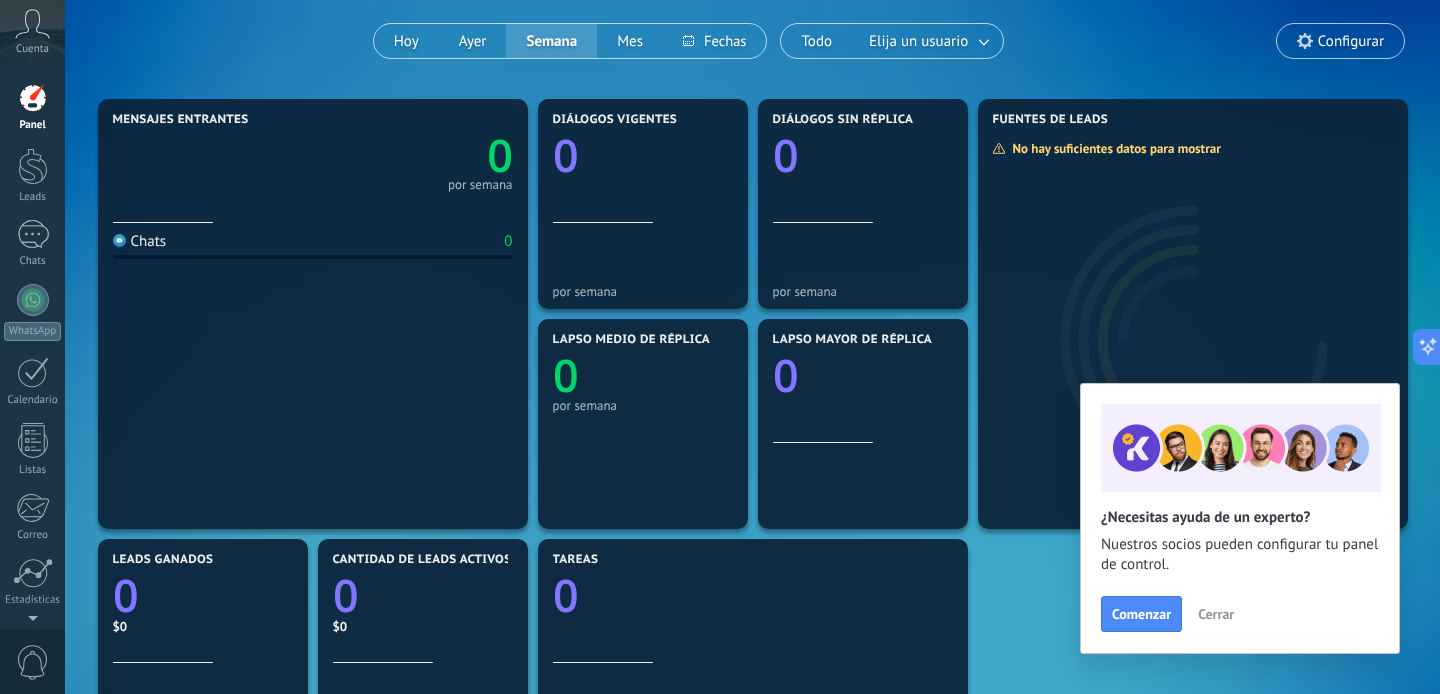 scroll, scrollTop: 159, scrollLeft: 0, axis: vertical 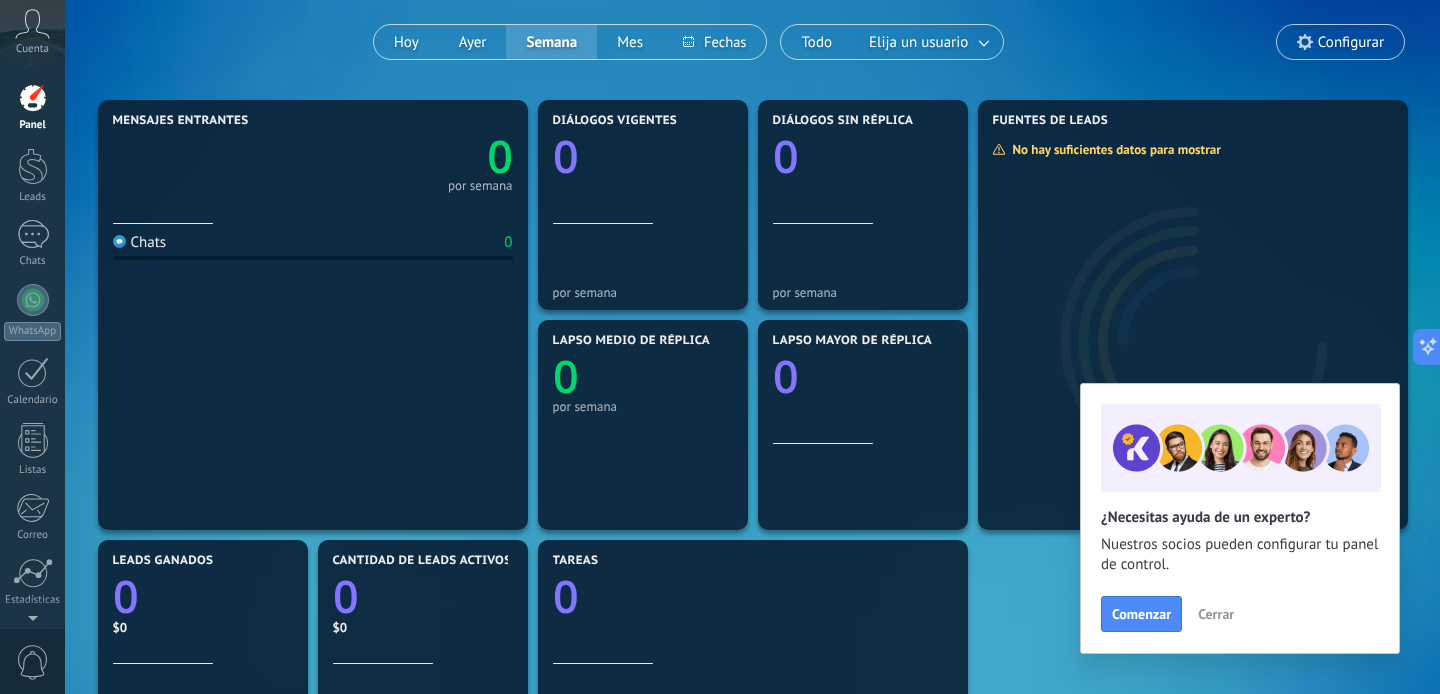 click on "Cerrar" at bounding box center [1216, 614] 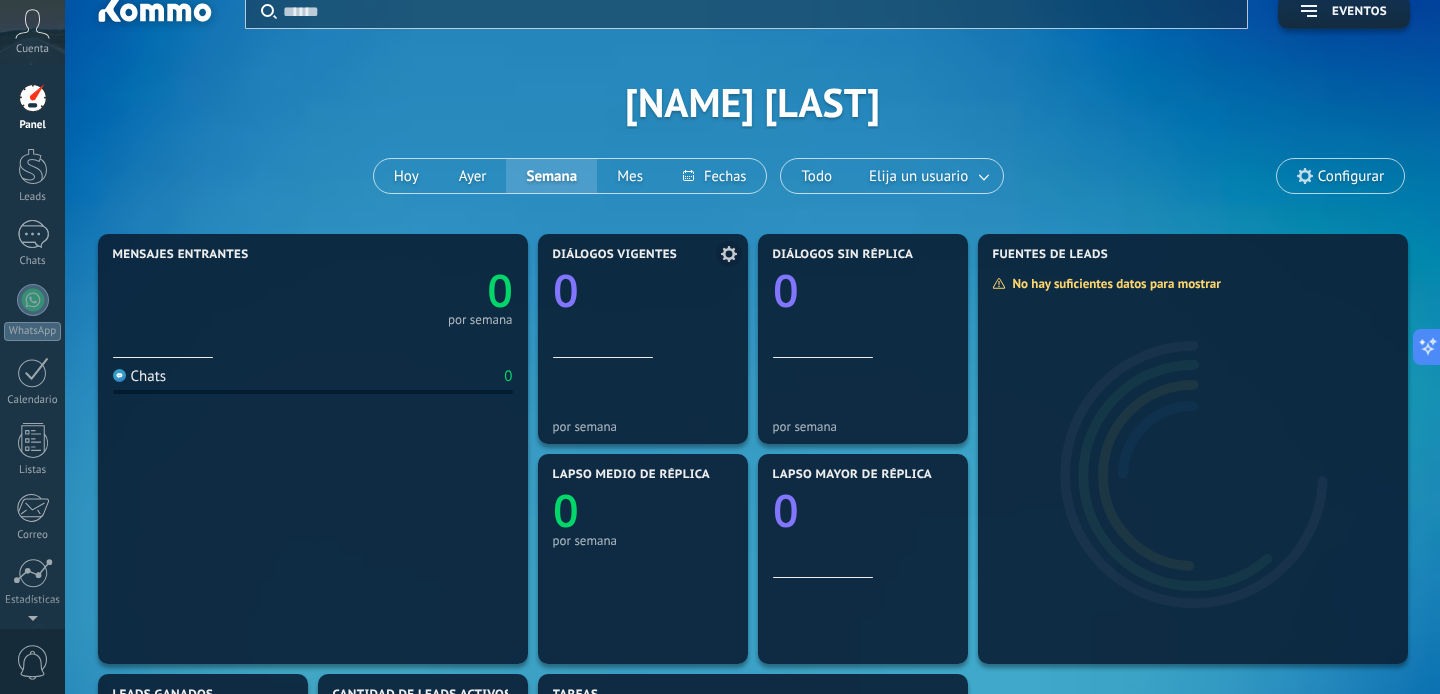 scroll, scrollTop: 0, scrollLeft: 0, axis: both 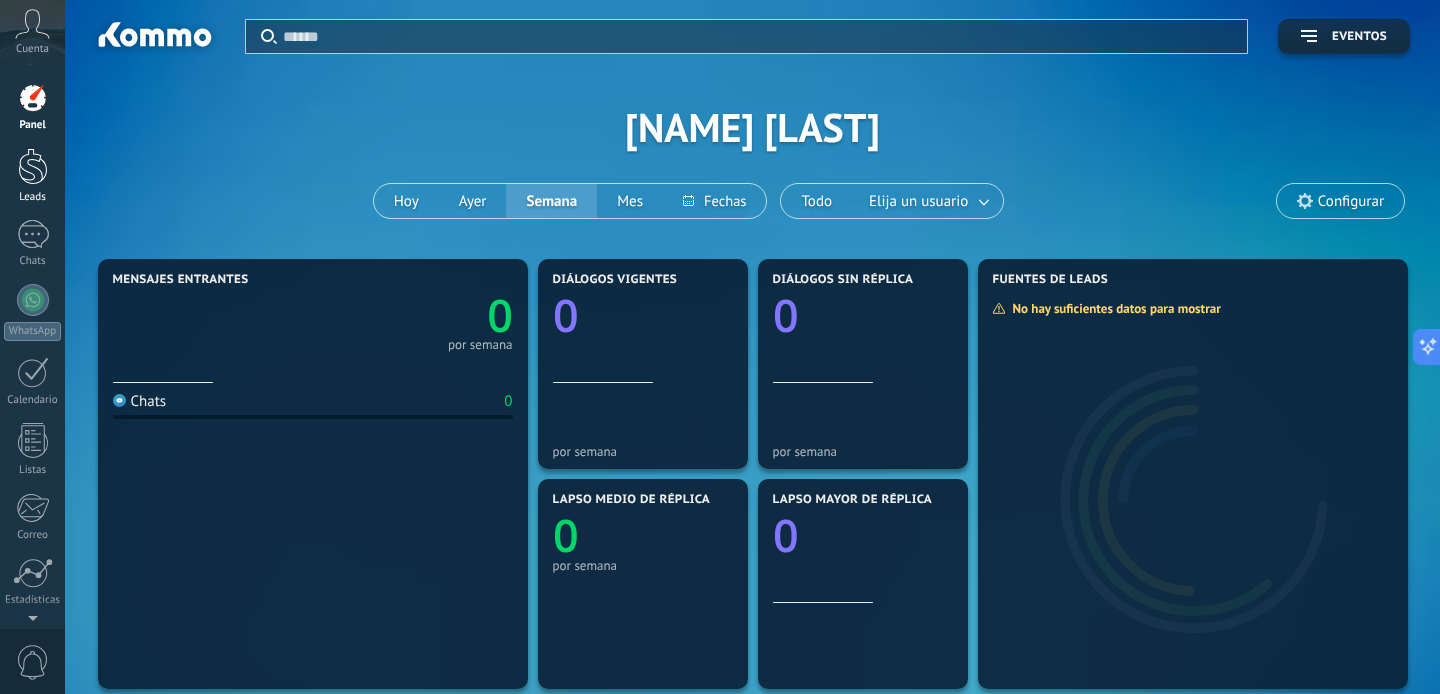 click at bounding box center [33, 166] 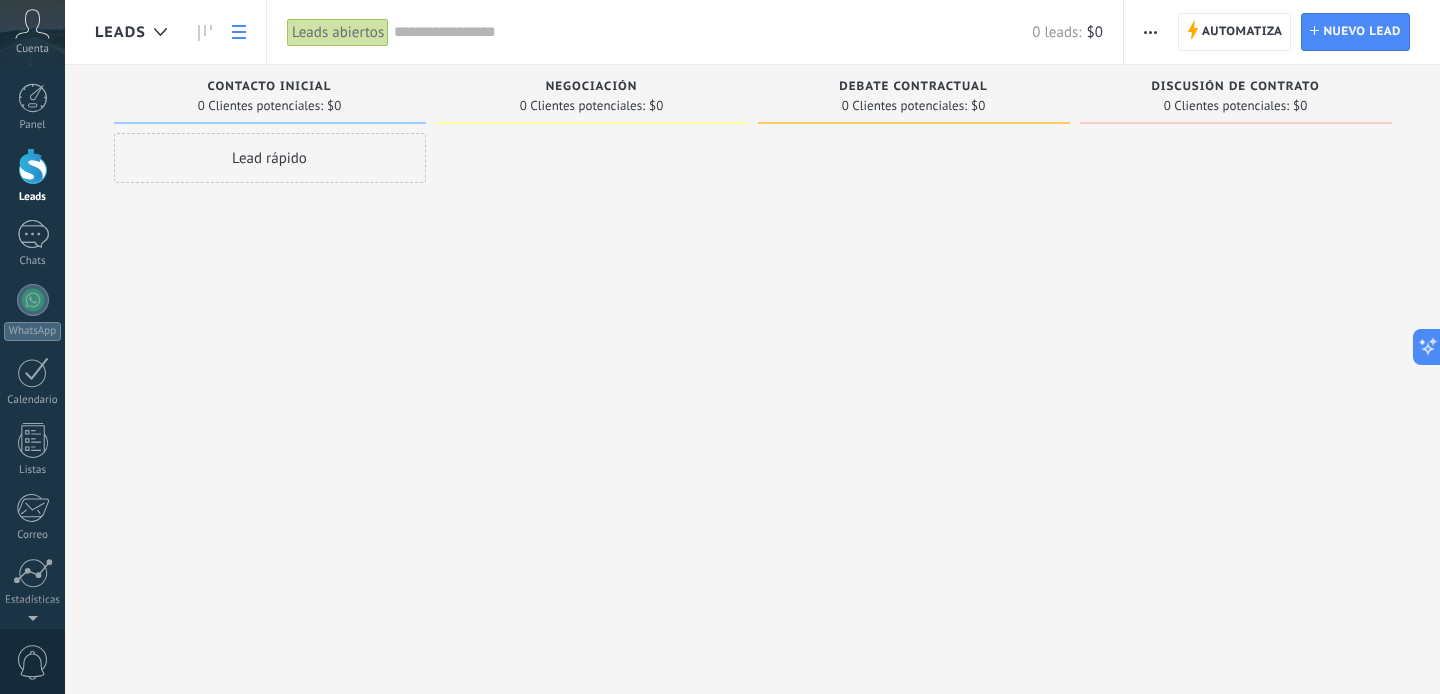 click at bounding box center [239, 32] 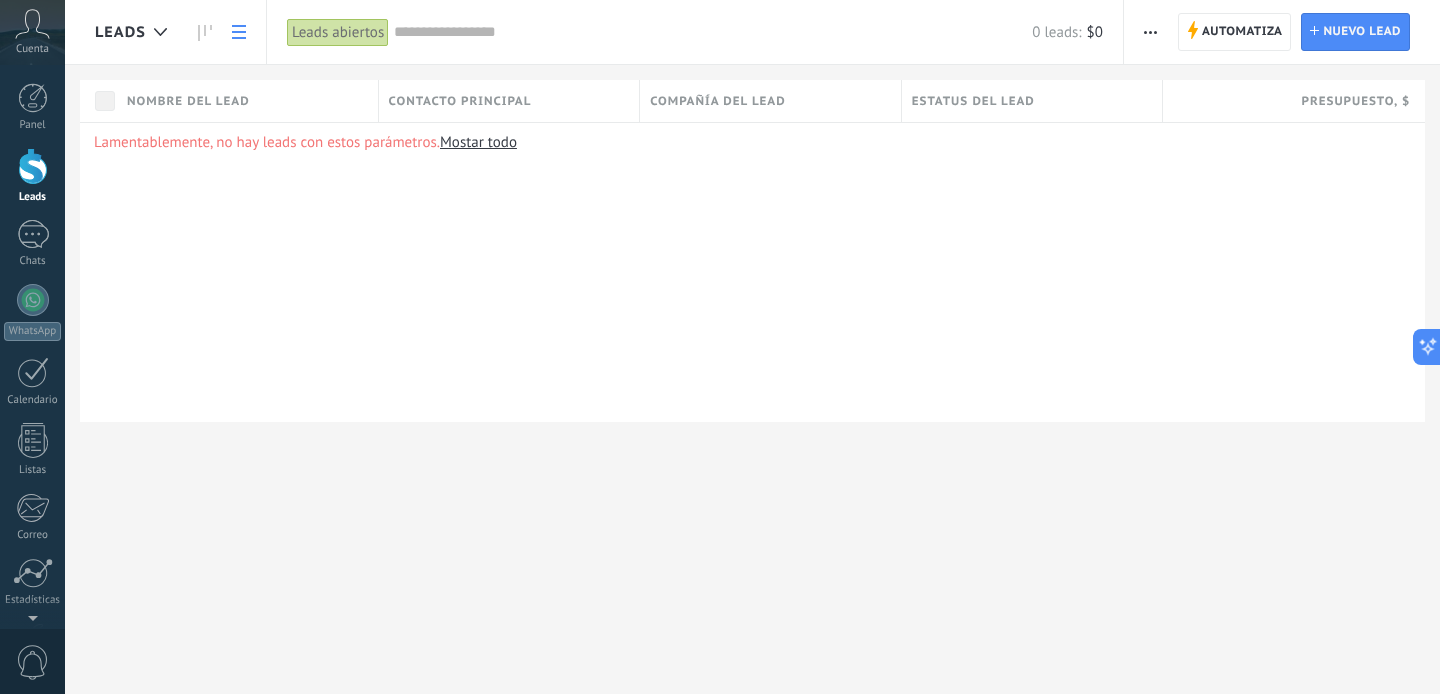 click on "Leads" at bounding box center [120, 32] 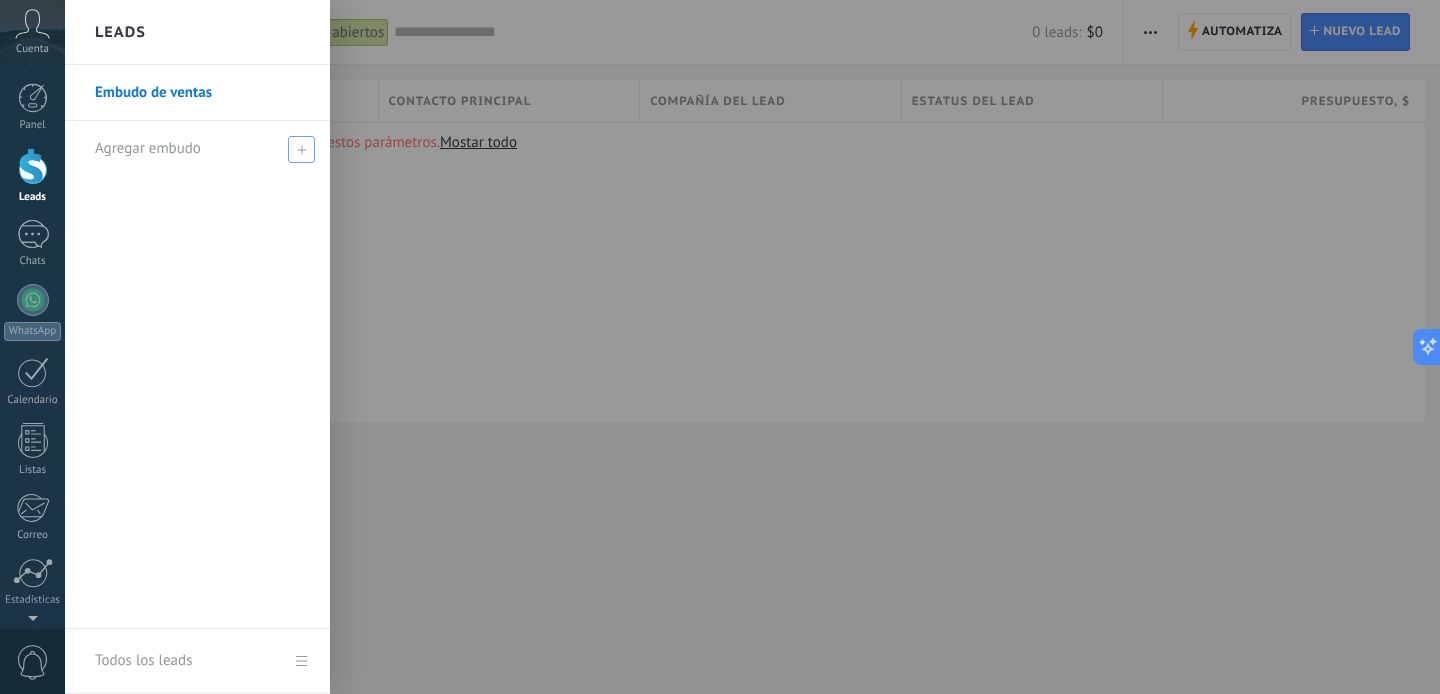 click 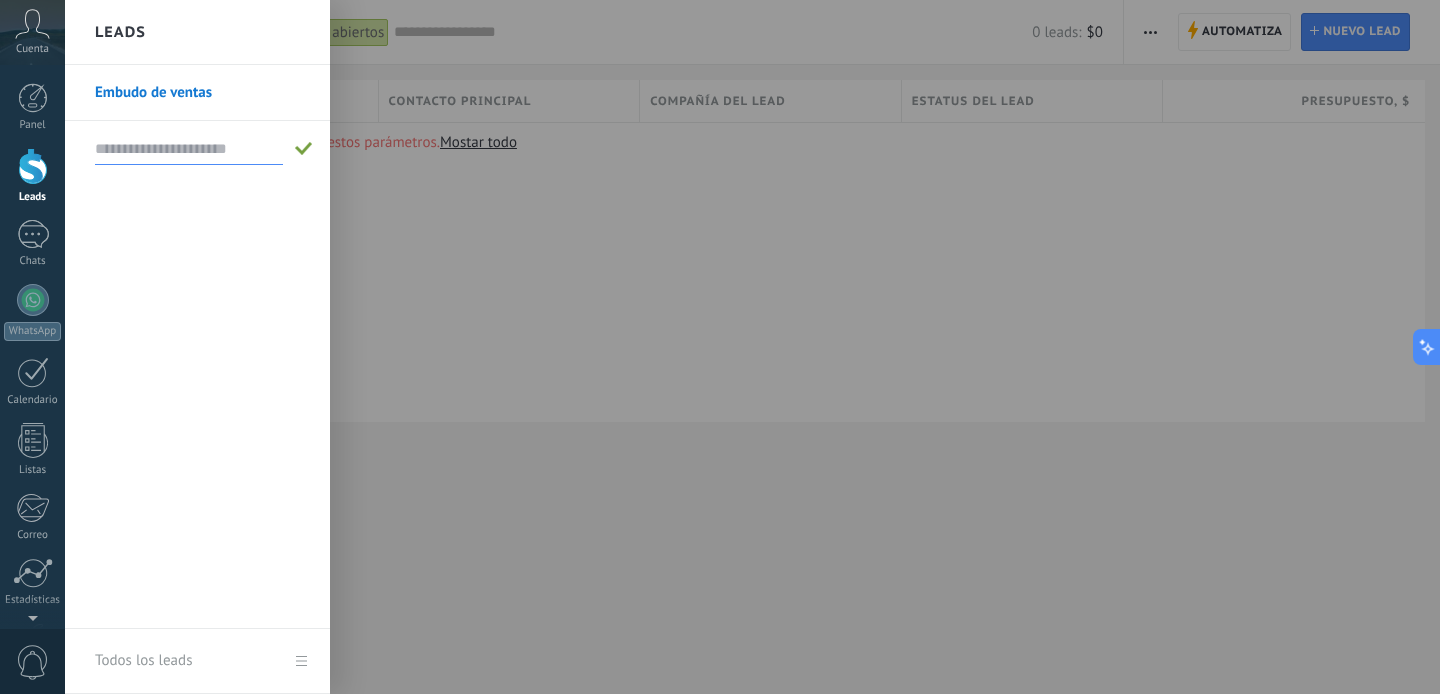 click on "Embudo de ventas" at bounding box center (197, 347) 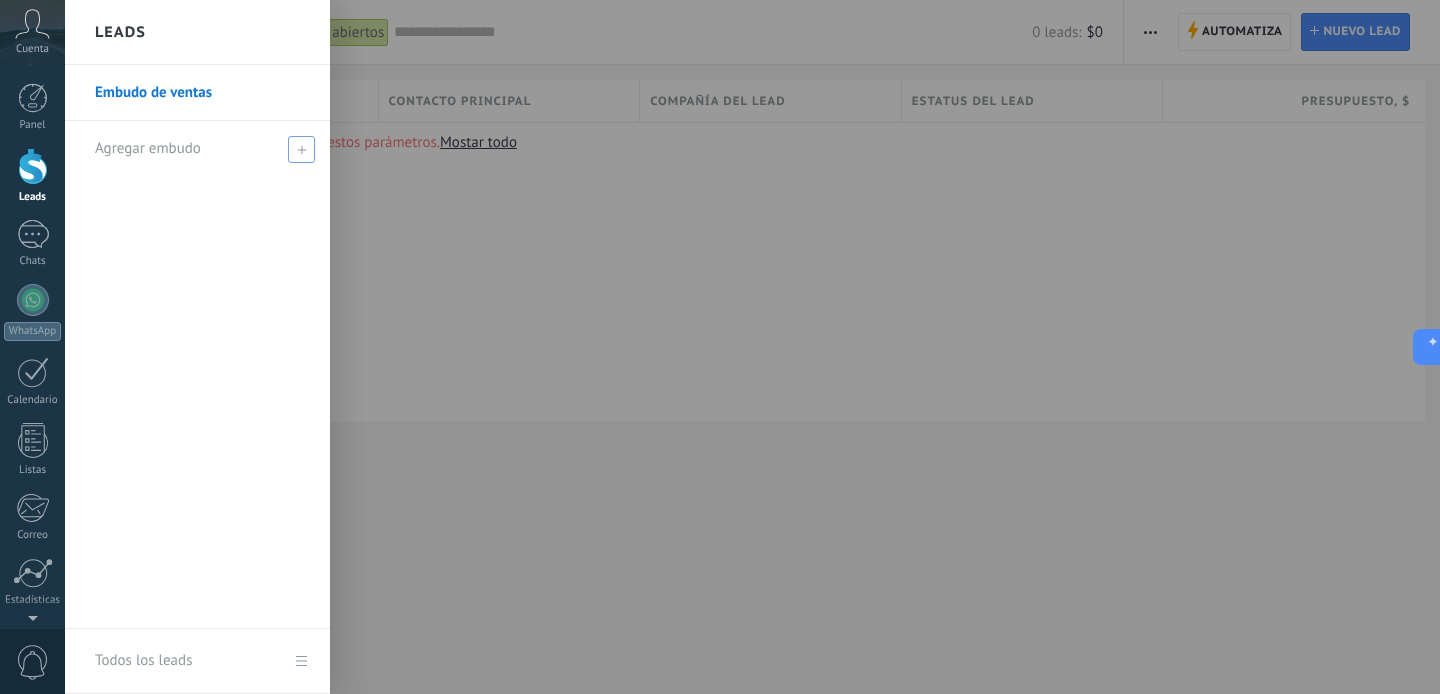 click at bounding box center (785, 347) 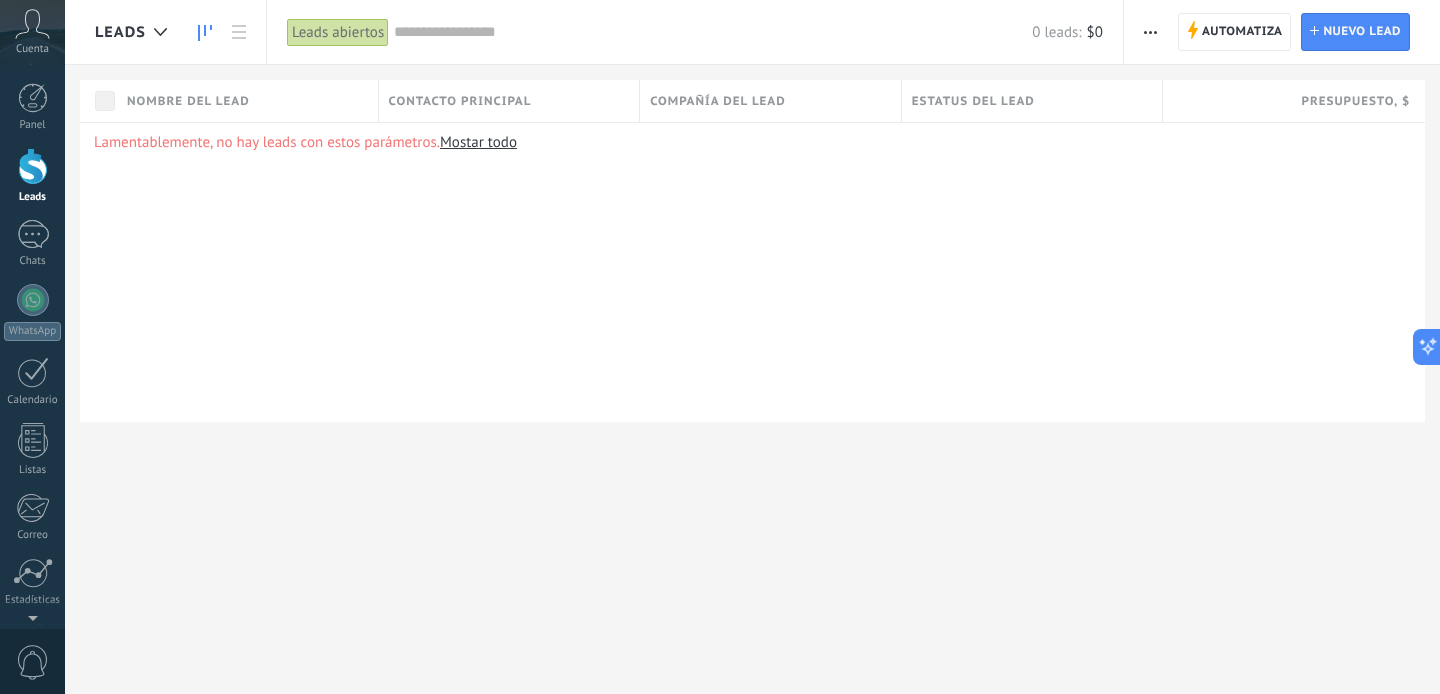 click at bounding box center (205, 32) 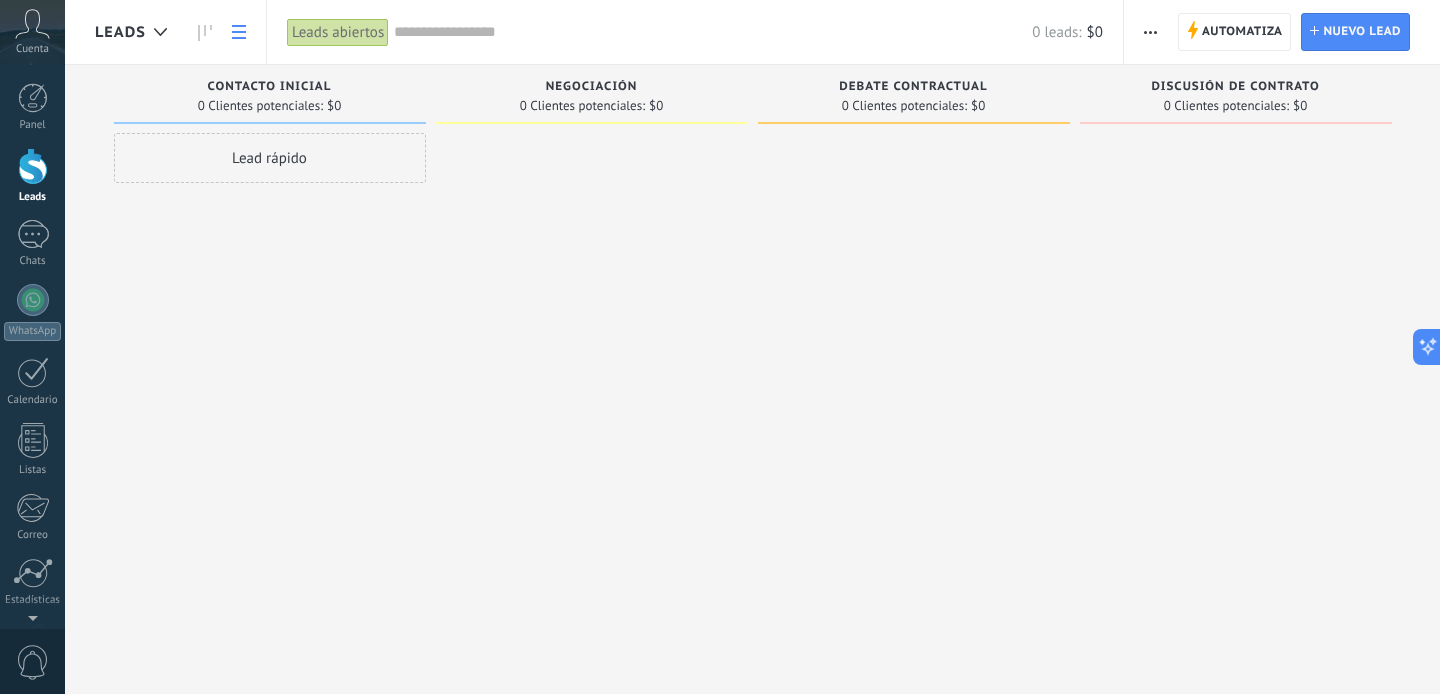 click 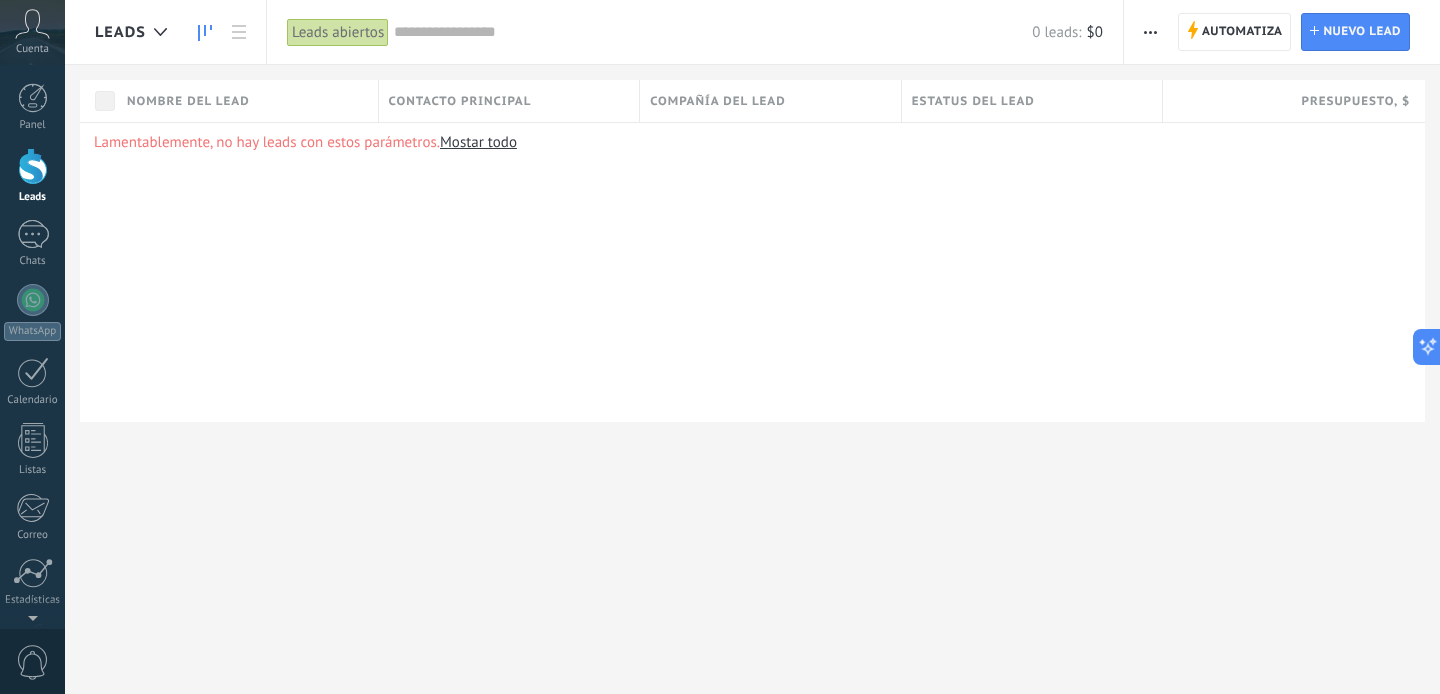 click 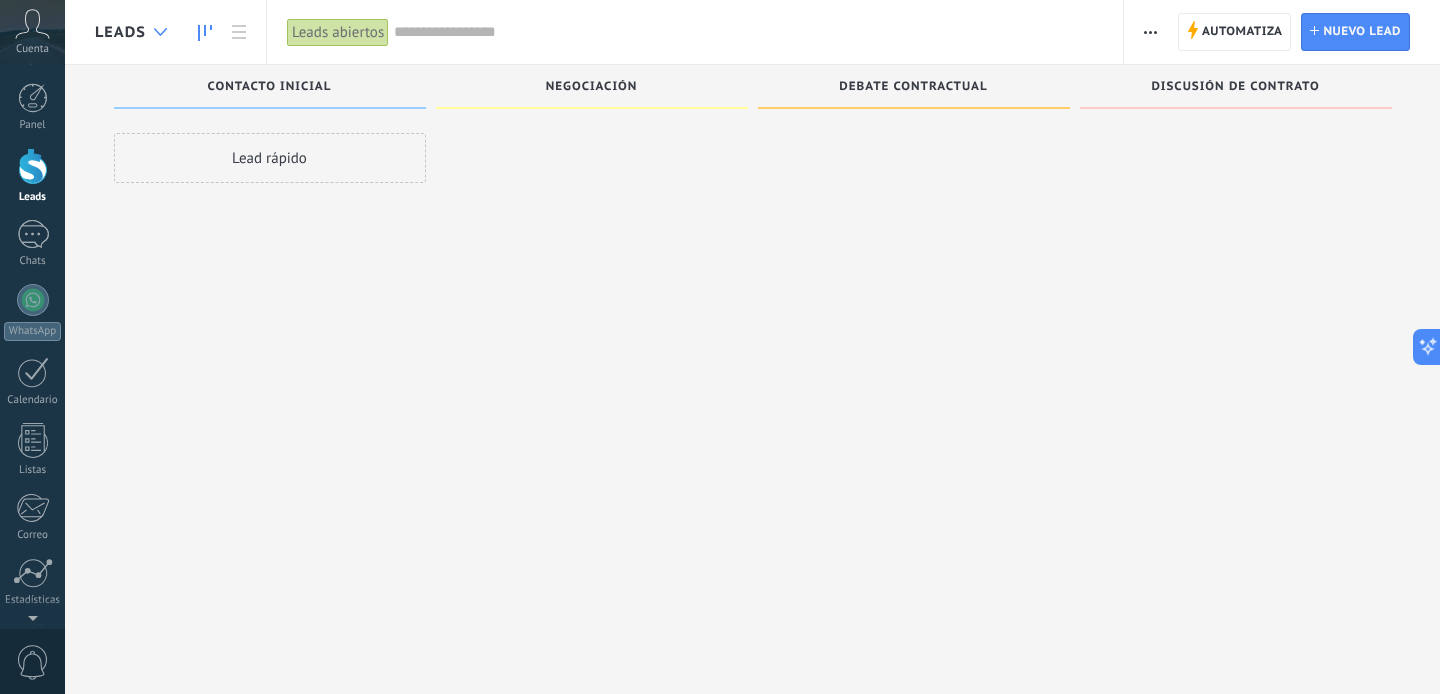 click 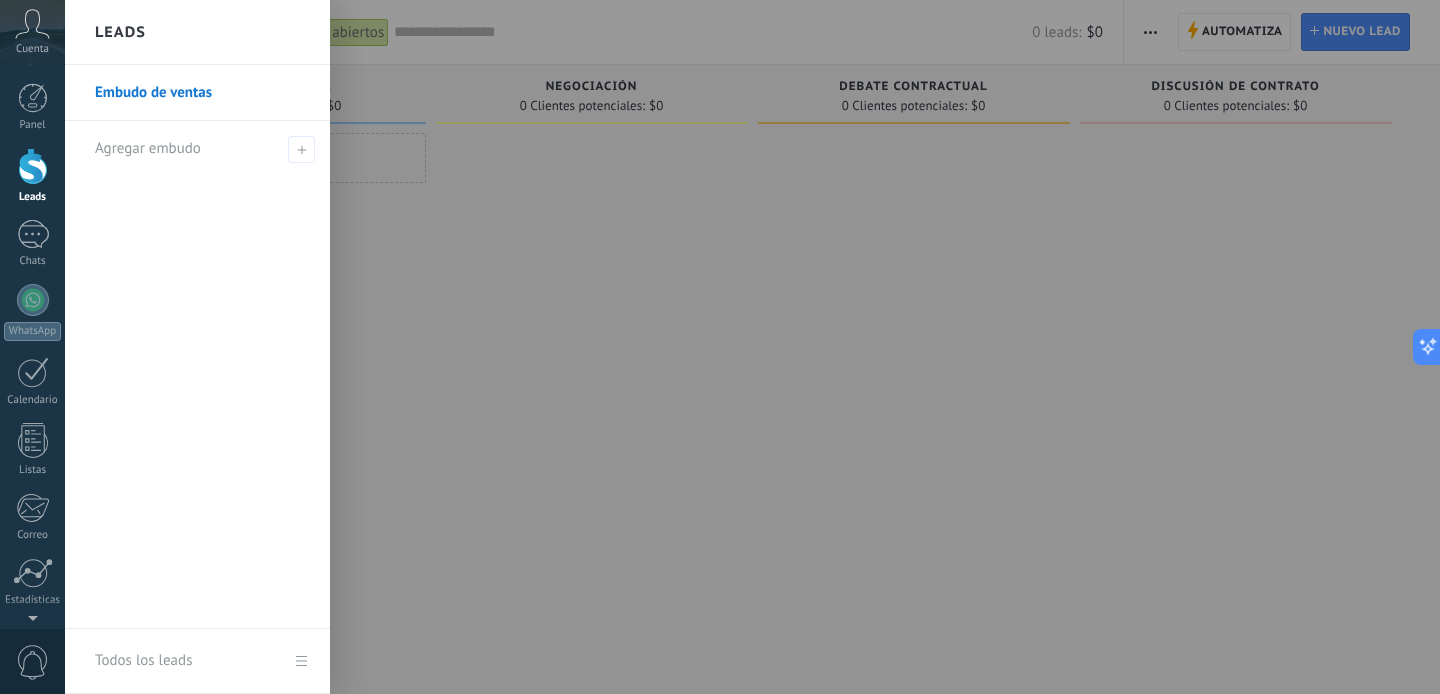 click on "Todos los leads" at bounding box center (197, 661) 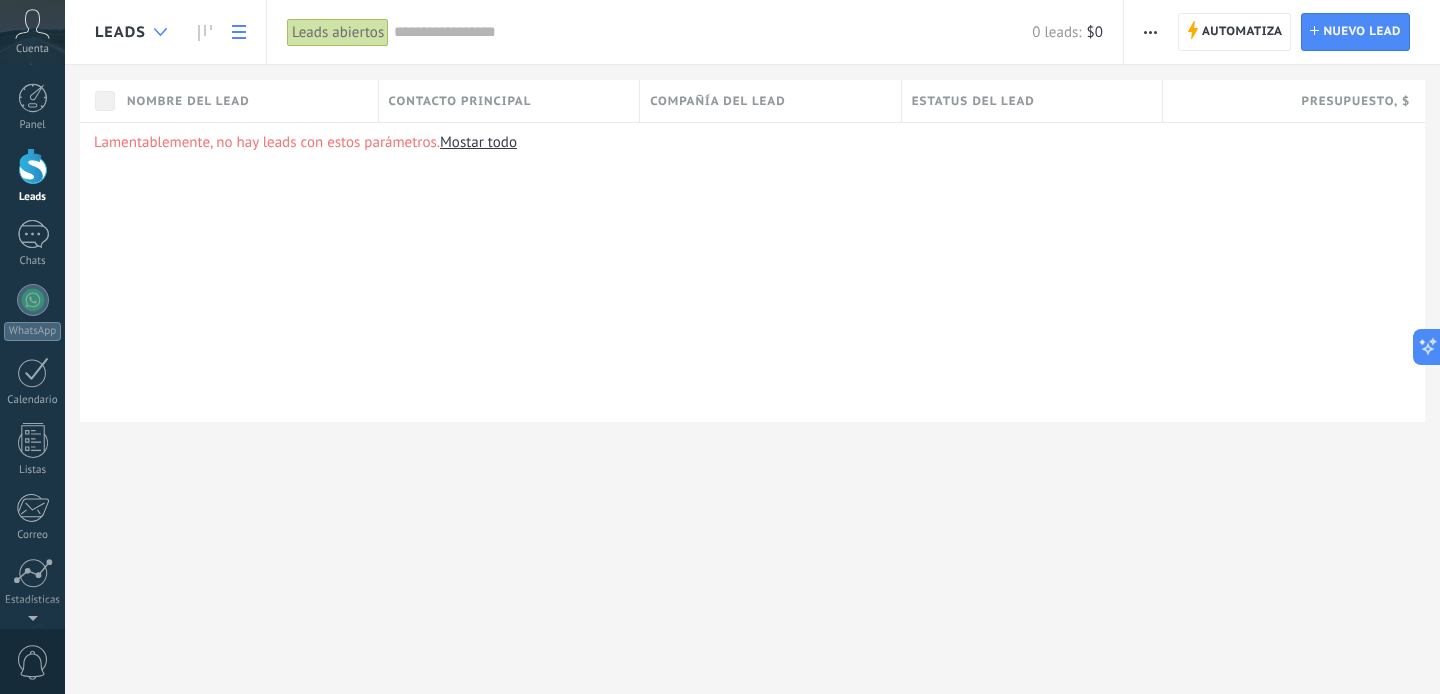 click at bounding box center (160, 32) 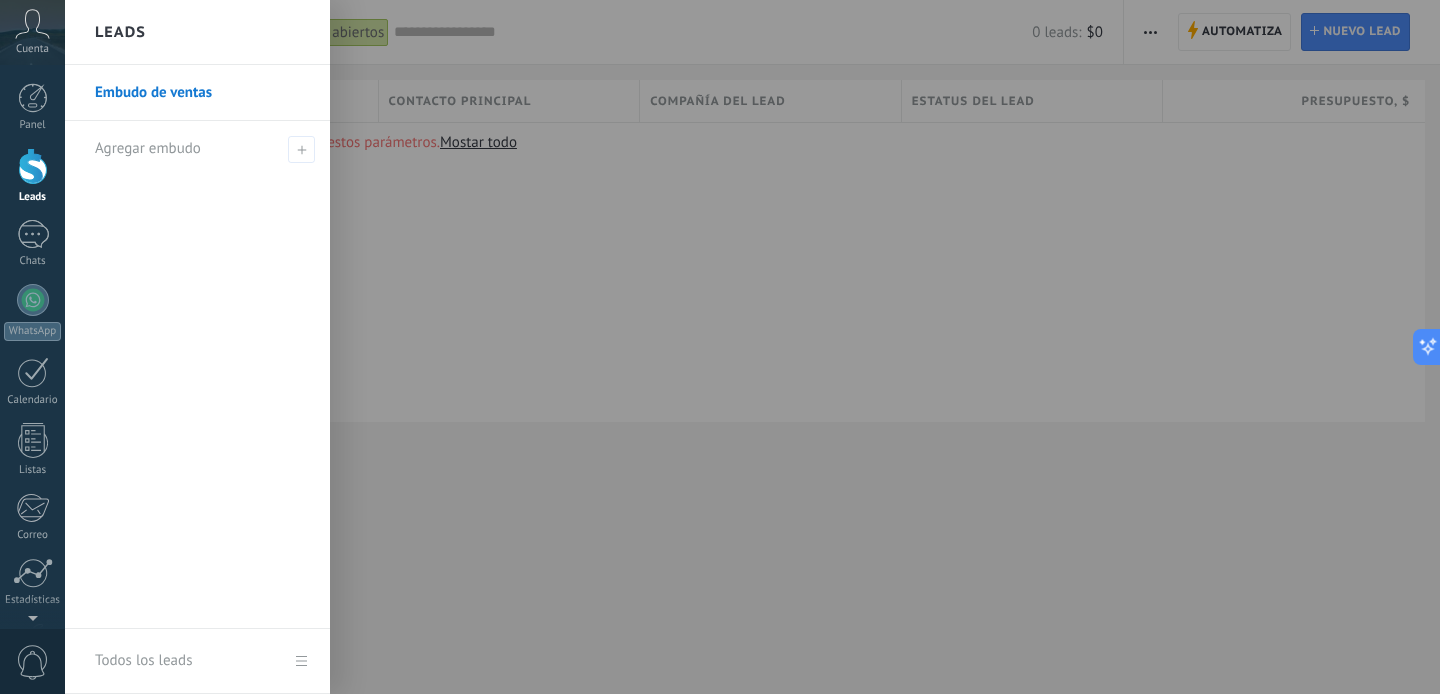 click on "Leads" at bounding box center [120, 32] 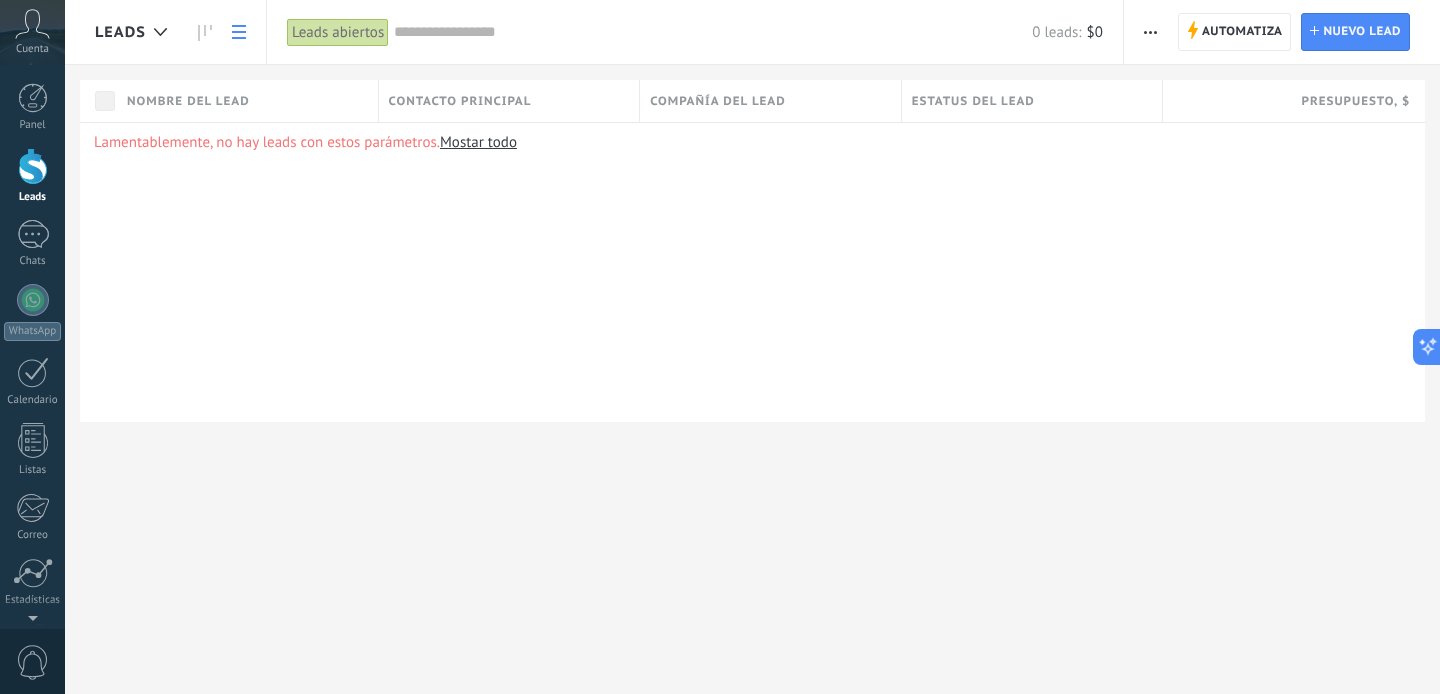 click 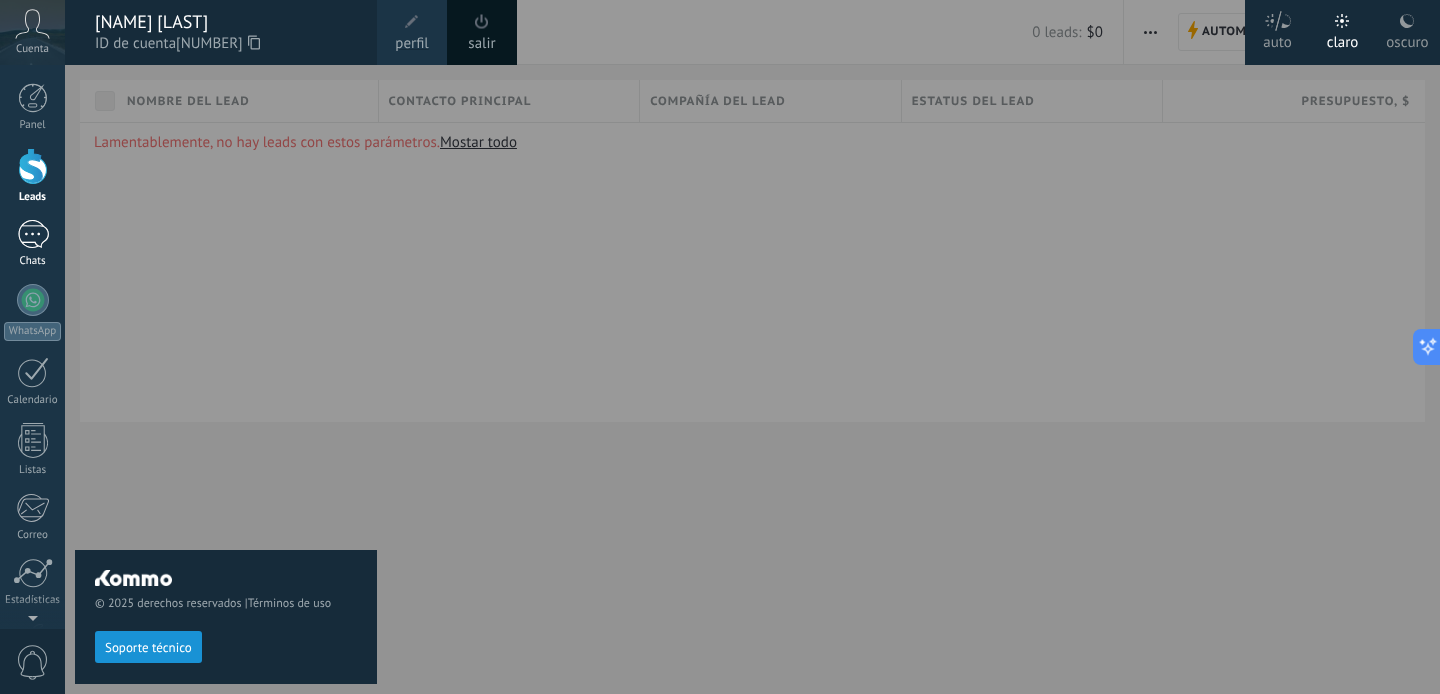 click at bounding box center (33, 234) 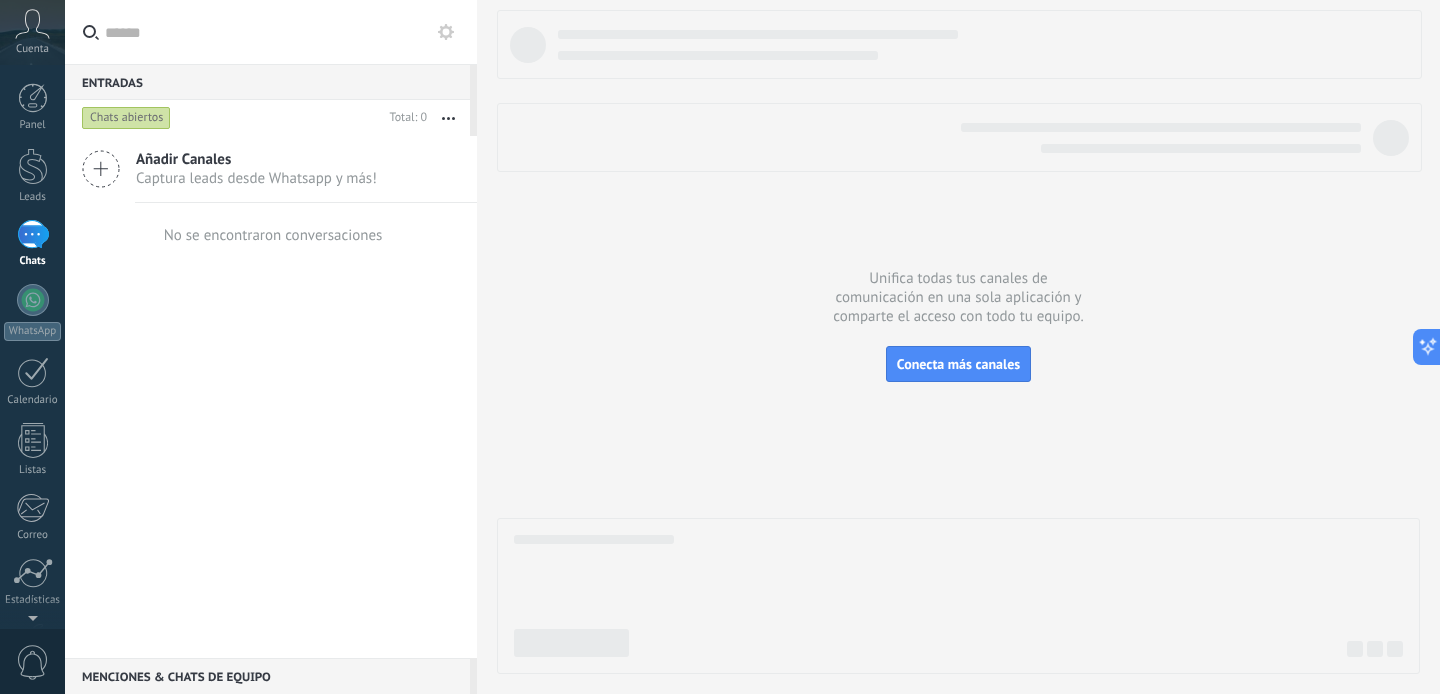 click 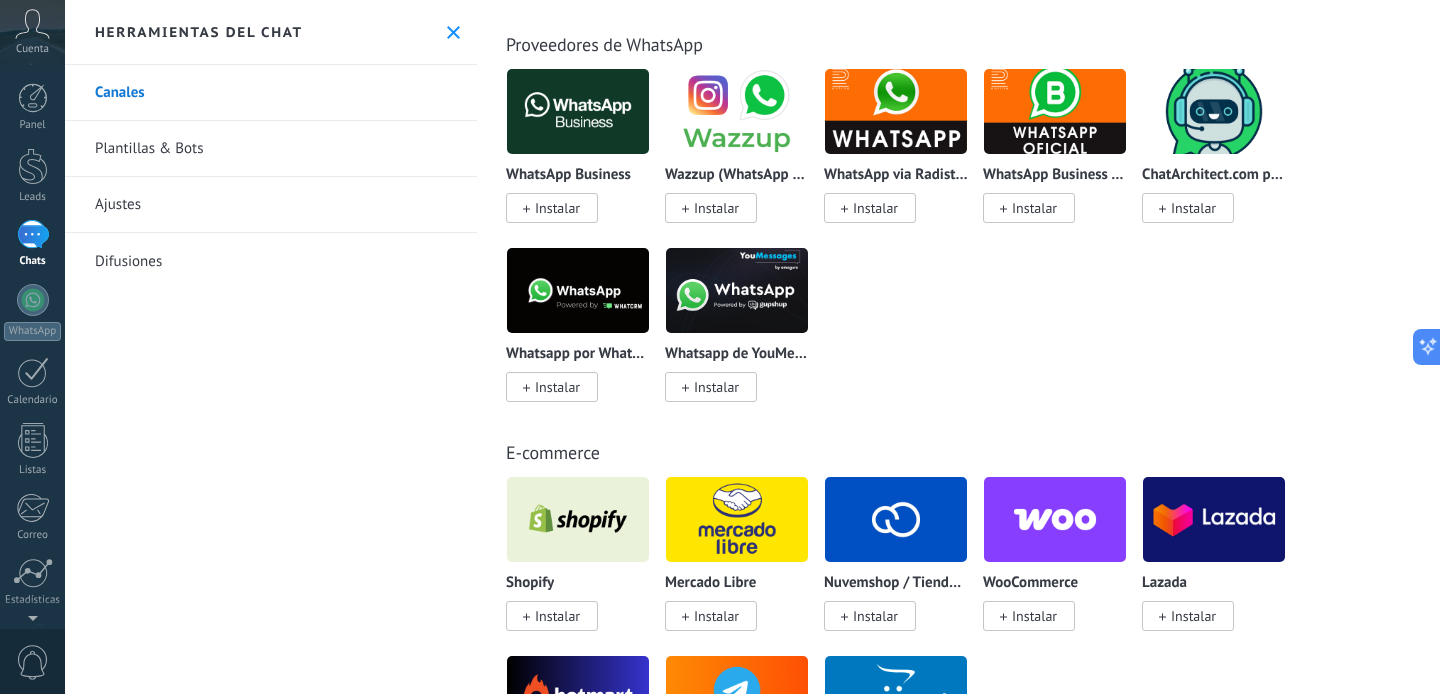 scroll, scrollTop: 0, scrollLeft: 0, axis: both 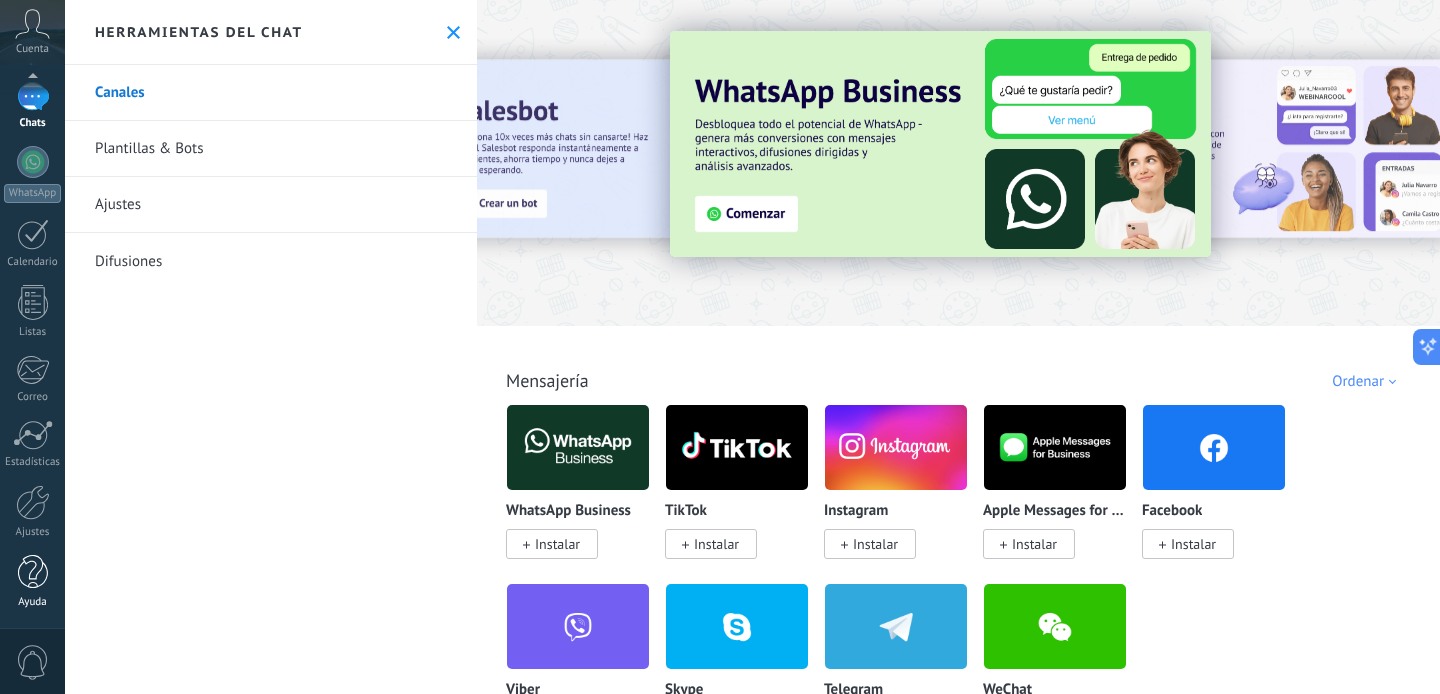 click at bounding box center (33, 572) 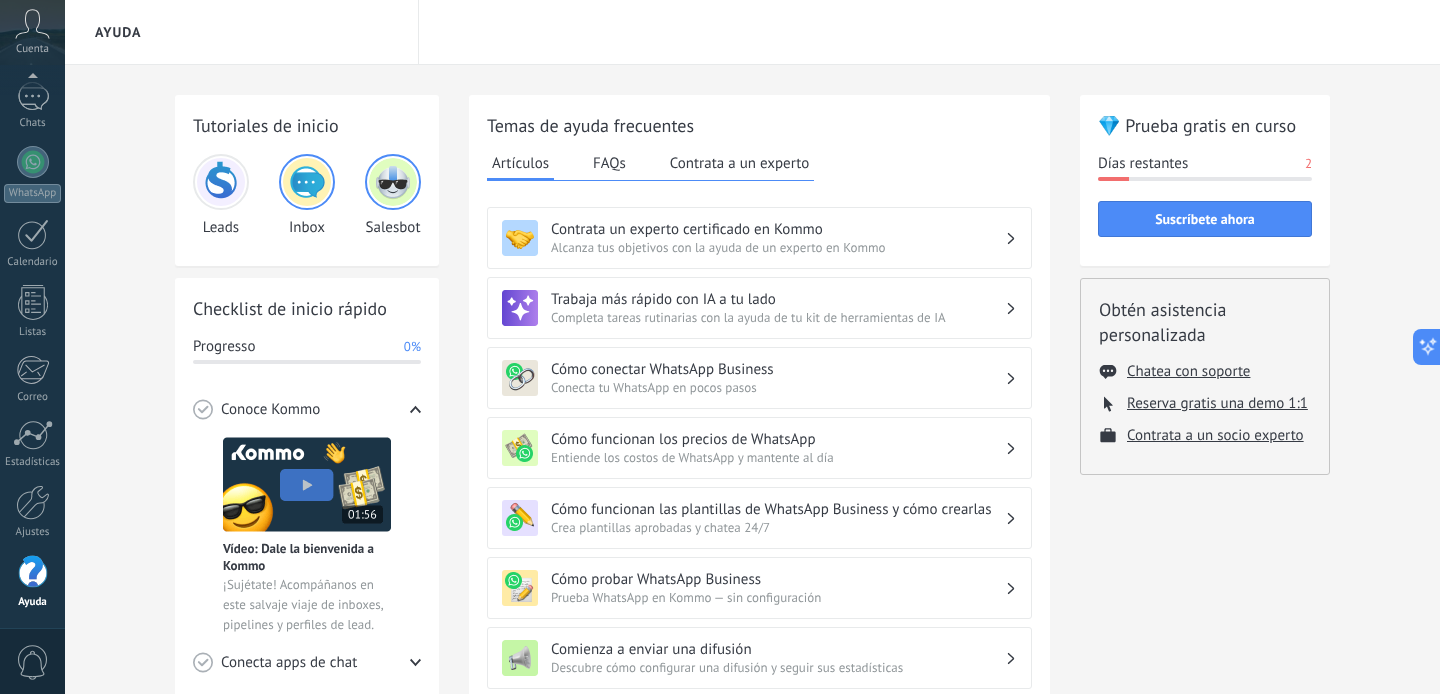 click at bounding box center (221, 182) 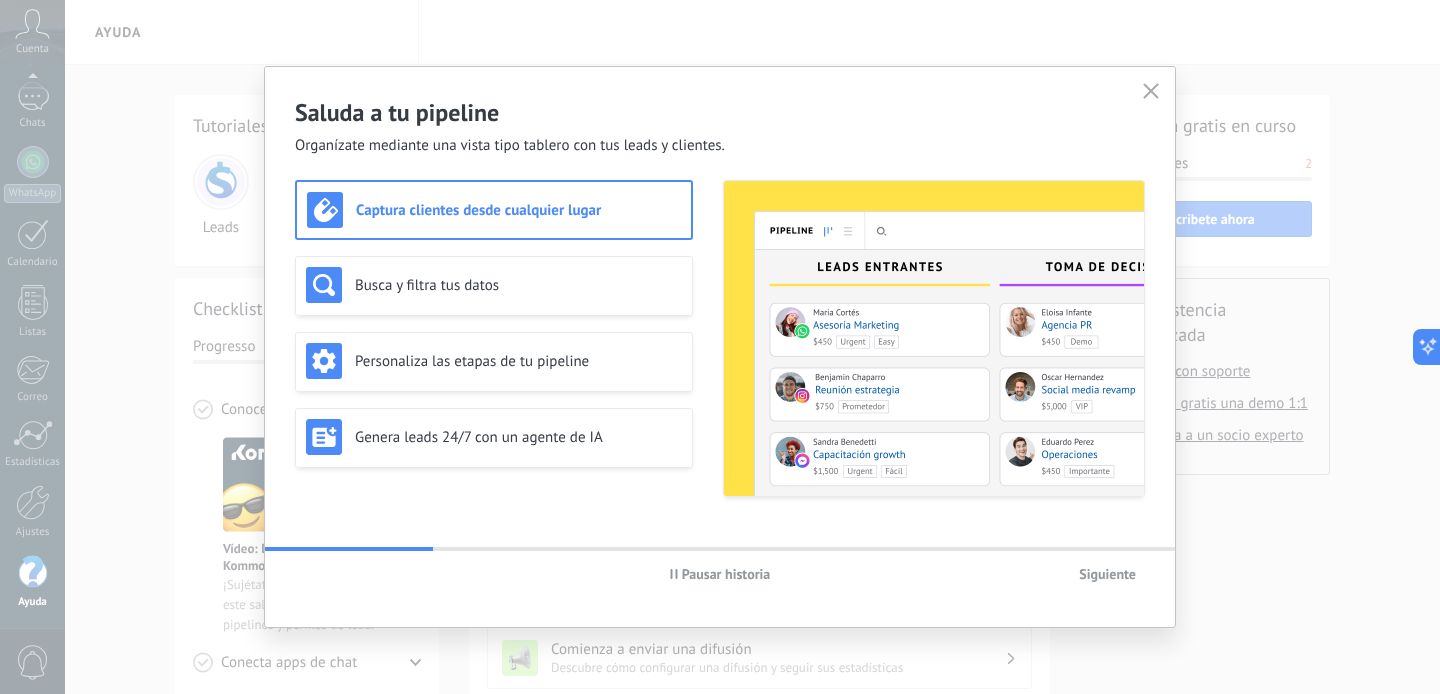 click on "Pausar historia" at bounding box center [726, 574] 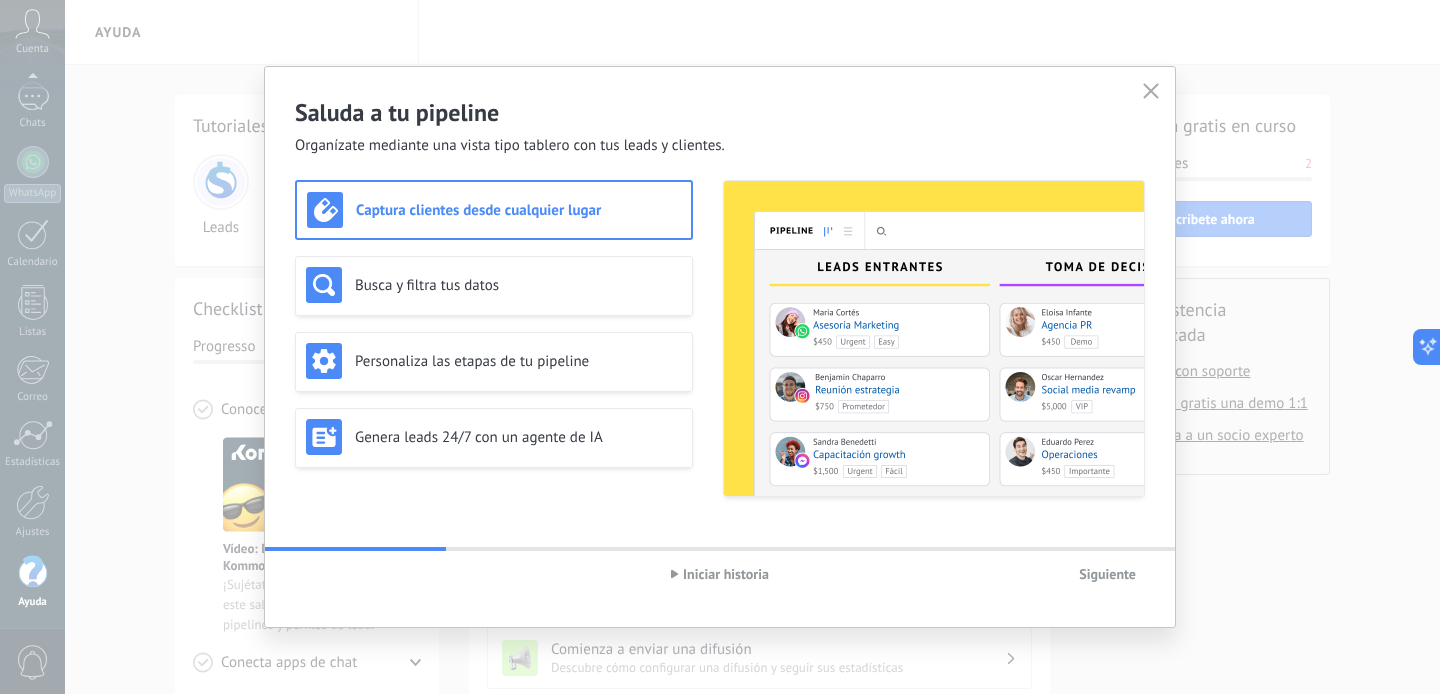 click on "Iniciar historia" at bounding box center (726, 574) 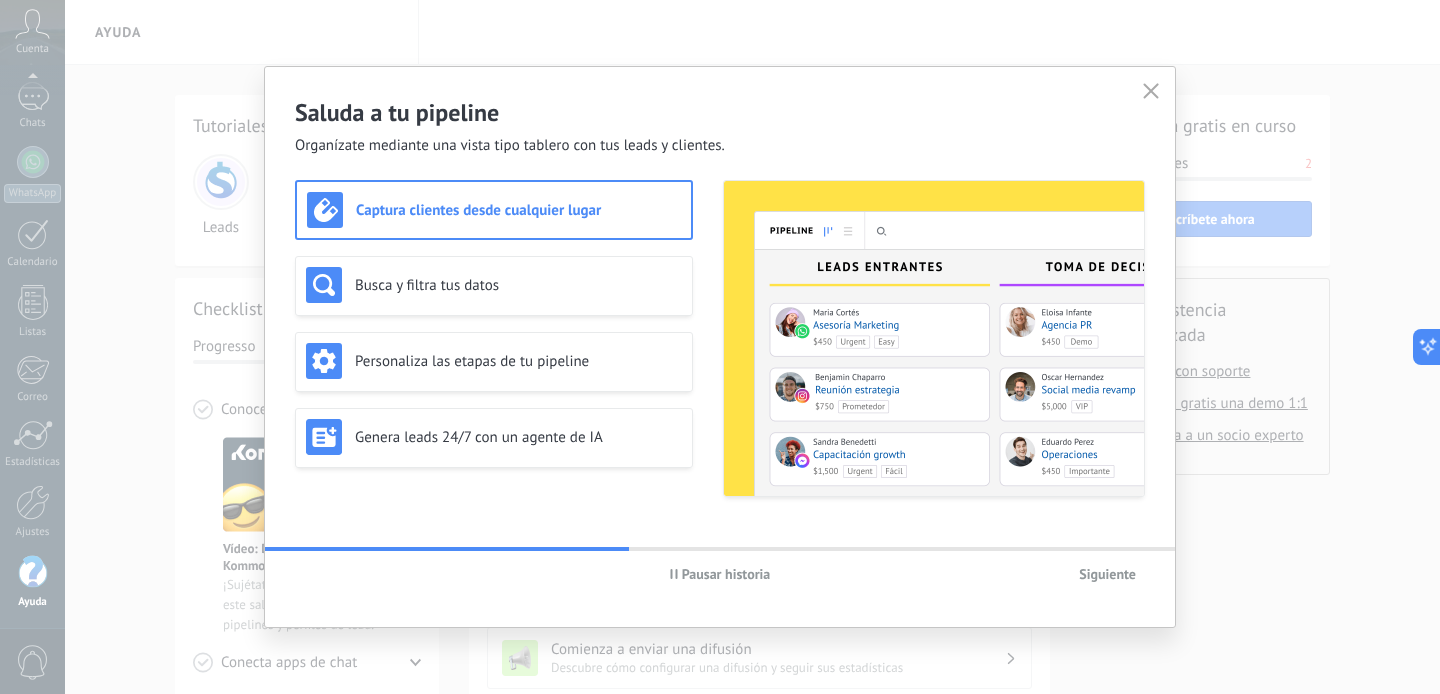 click on "Siguiente" at bounding box center [1003, 574] 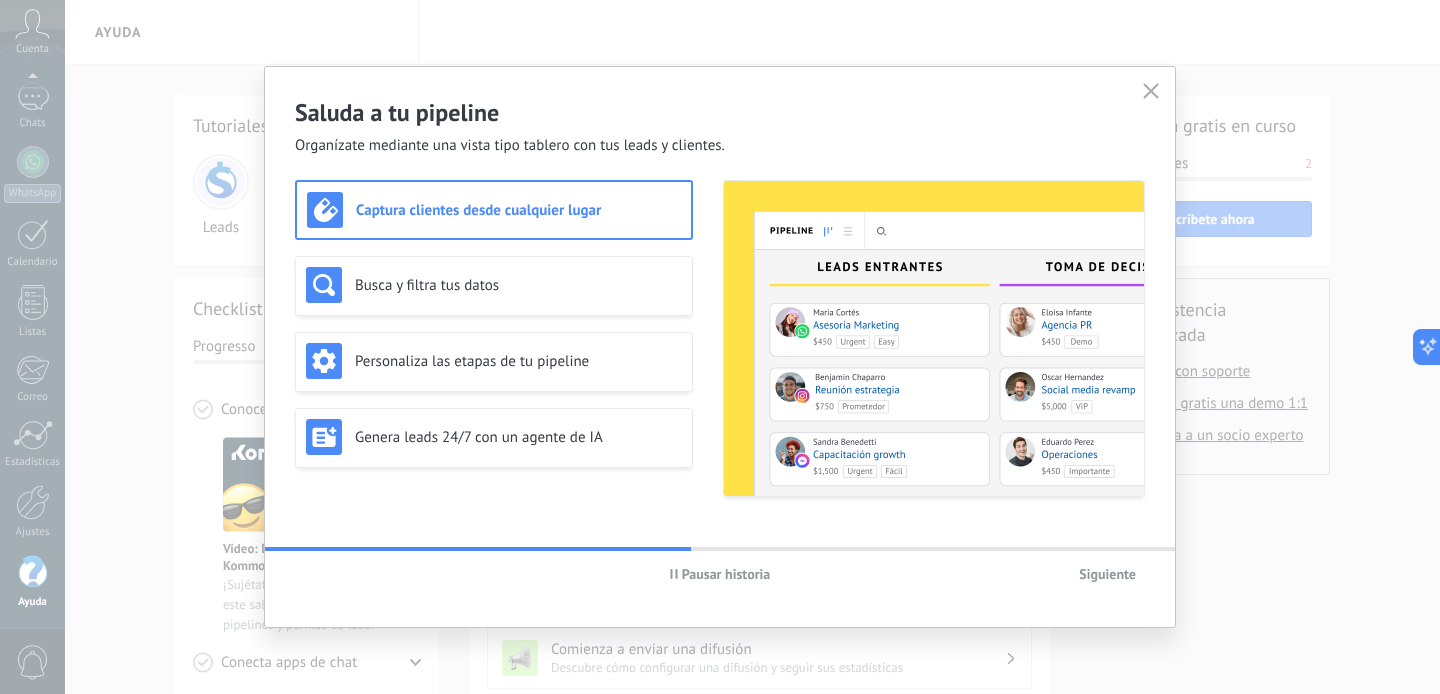 click on "Pausar historia" at bounding box center (720, 574) 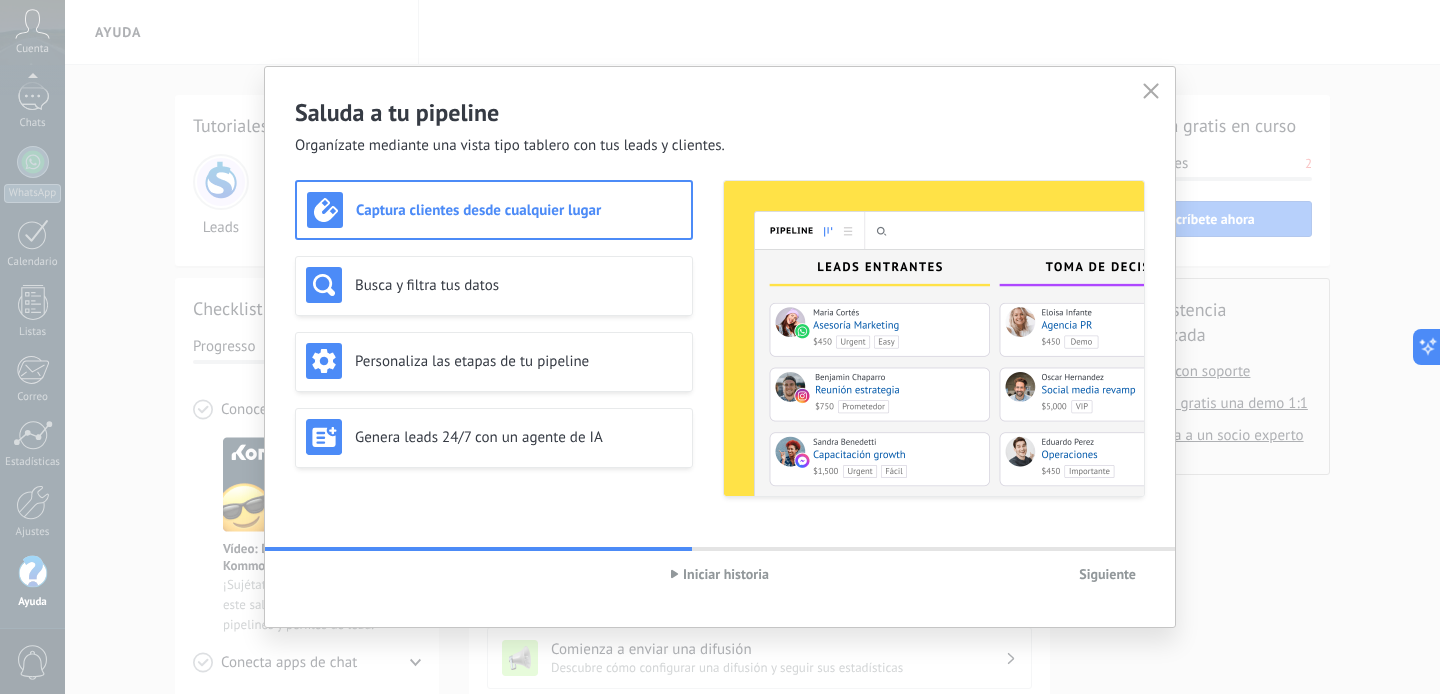 click on "Siguiente" at bounding box center [1107, 574] 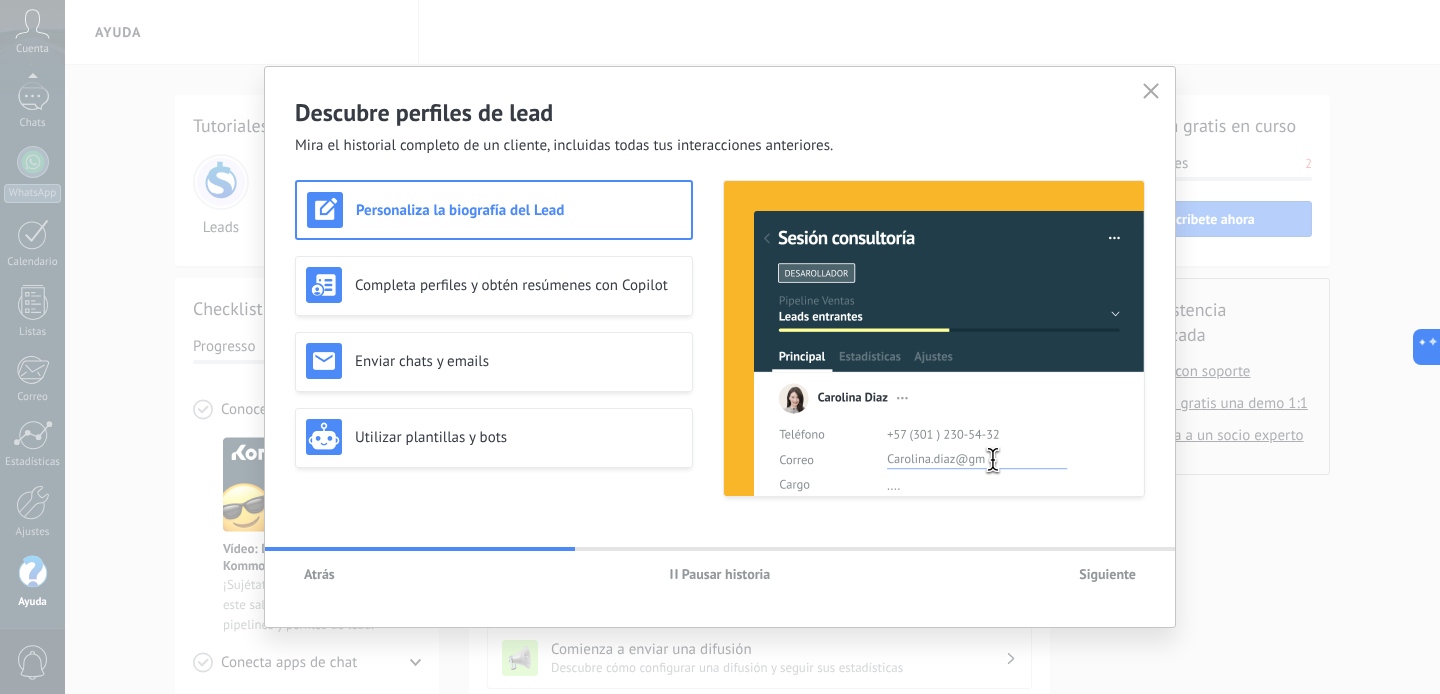 click on "Atrás" at bounding box center (319, 574) 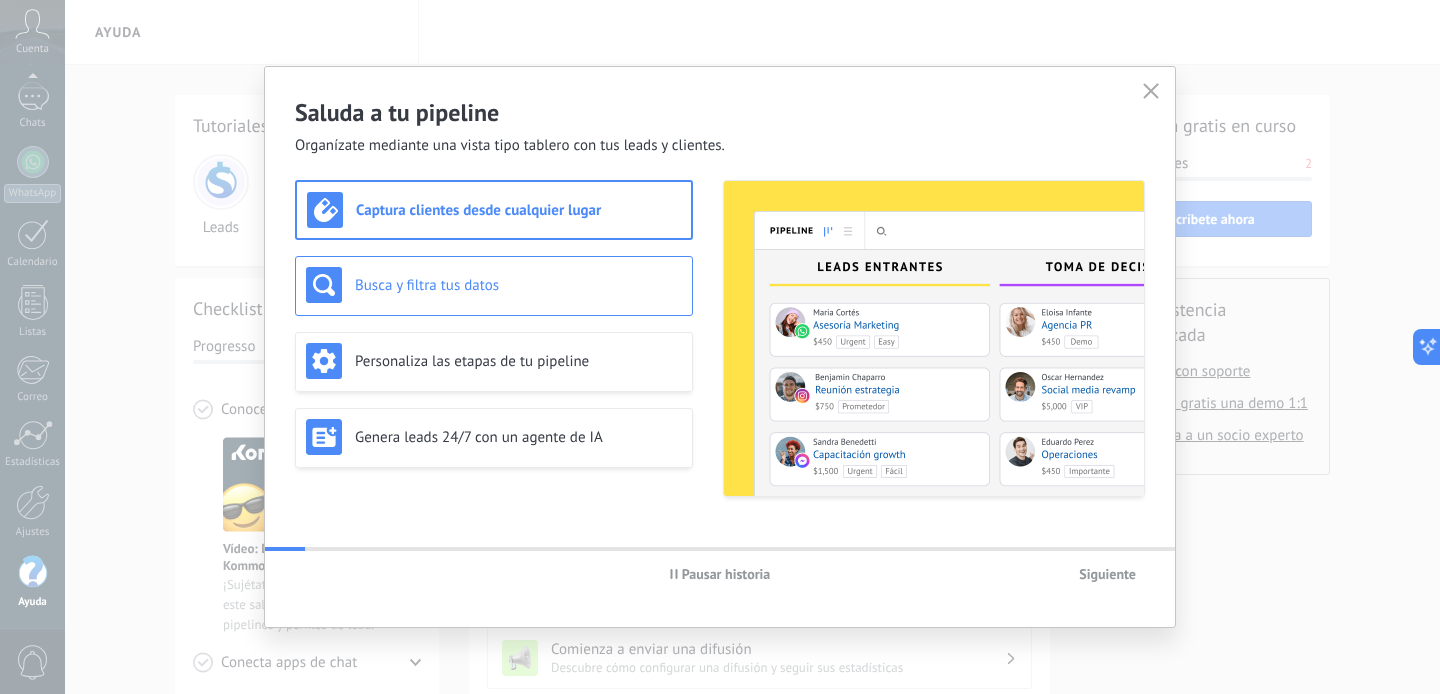 click on "Busca y filtra tus datos" at bounding box center [518, 285] 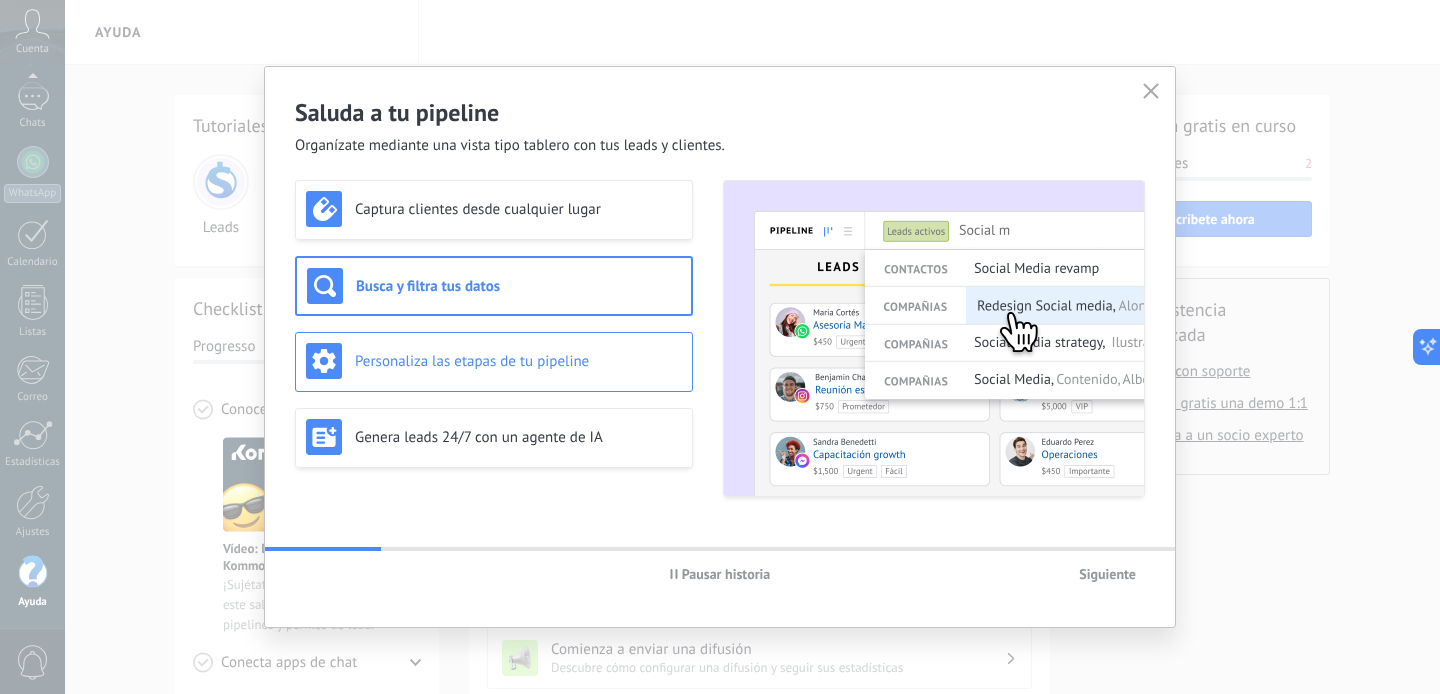 click on "Personaliza las etapas de tu pipeline" at bounding box center [494, 361] 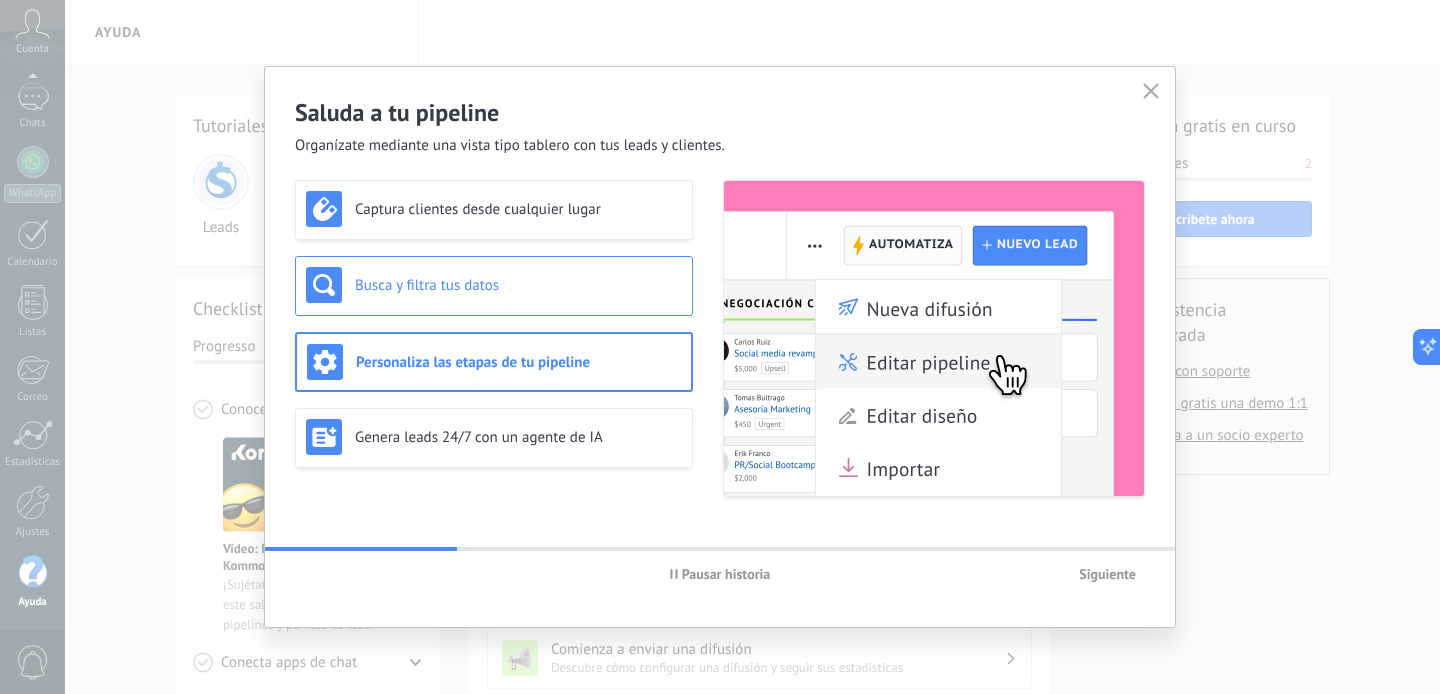 click on "Busca y filtra tus datos" at bounding box center [518, 285] 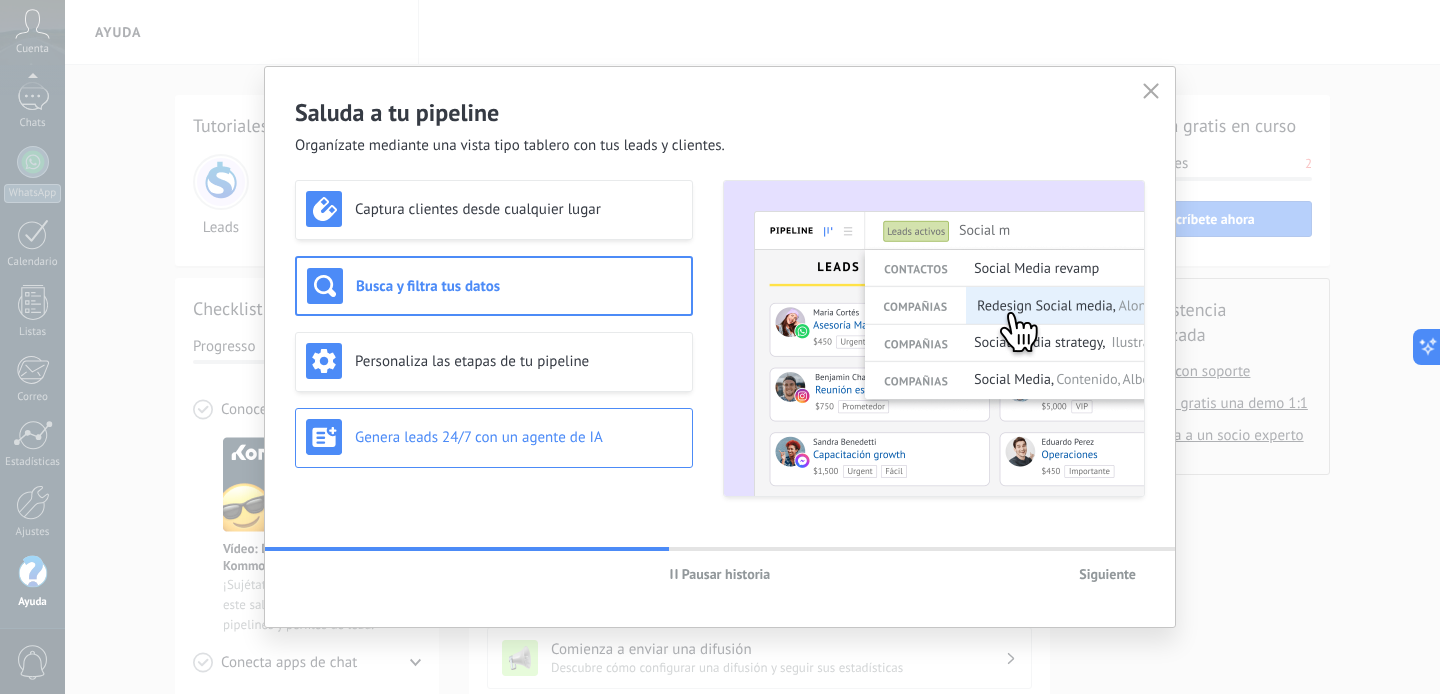click on "Genera leads 24/7 con un agente de IA" at bounding box center [518, 437] 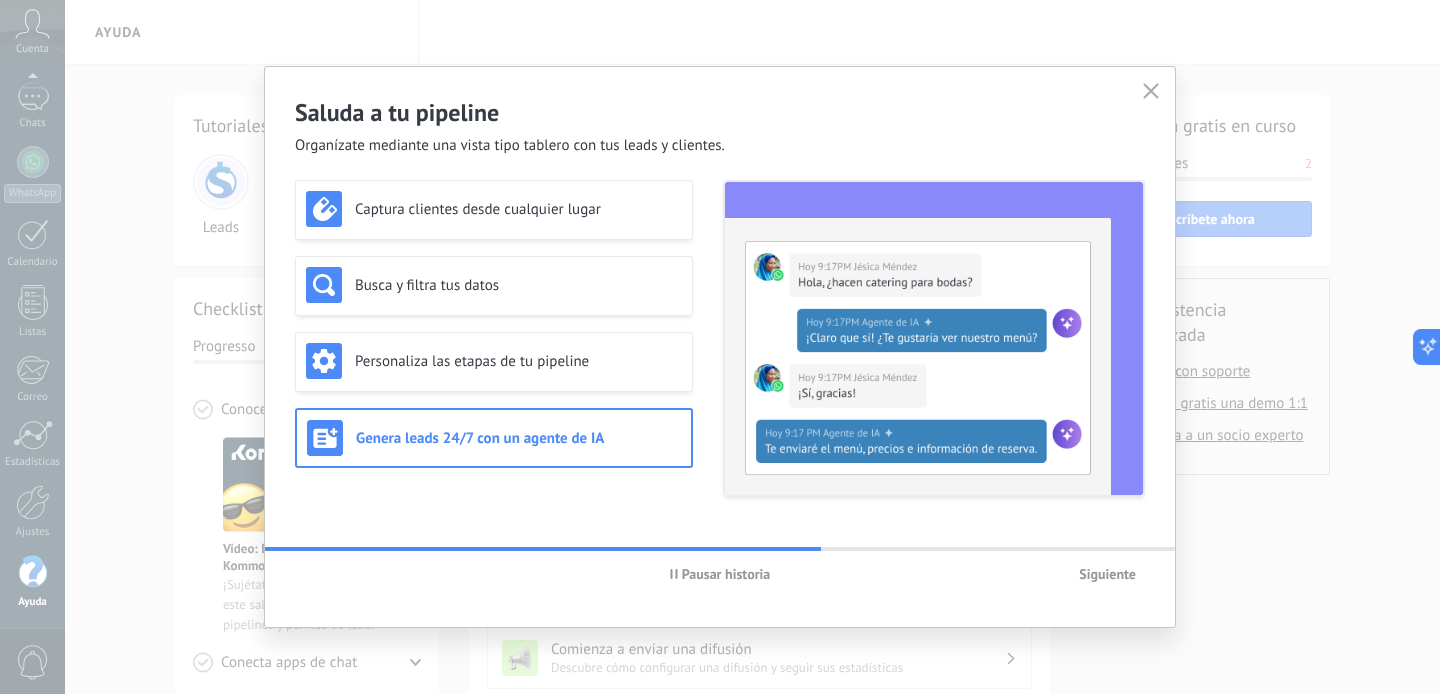 click on "Siguiente" at bounding box center [1107, 574] 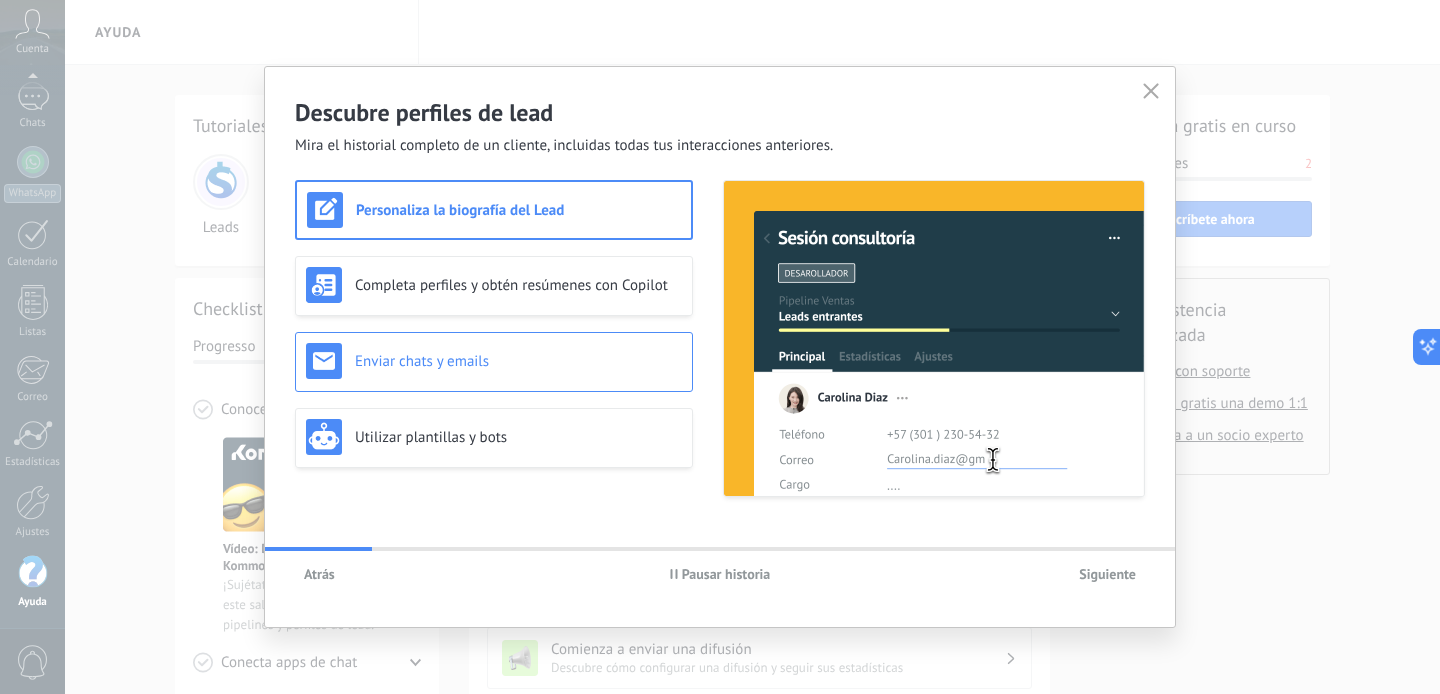 click on "Enviar chats y emails" at bounding box center [518, 361] 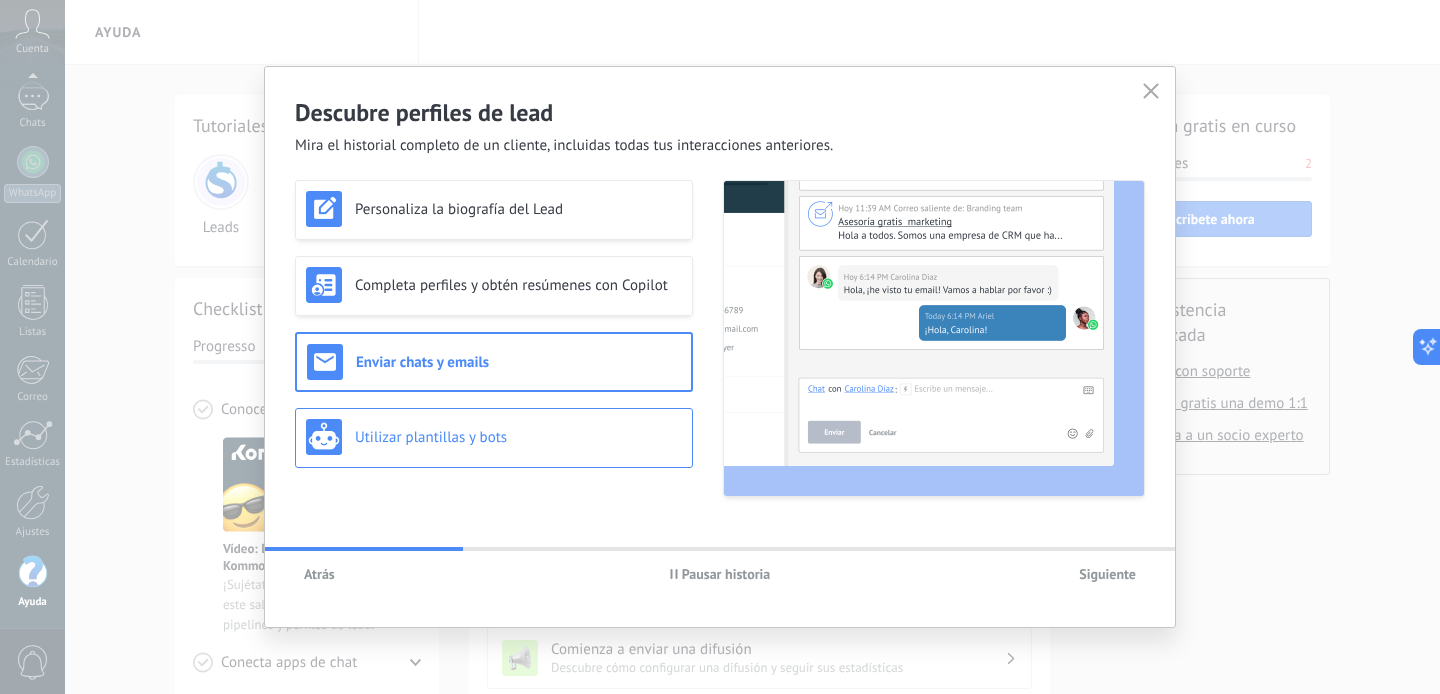 click on "Utilizar plantillas y bots" at bounding box center (494, 438) 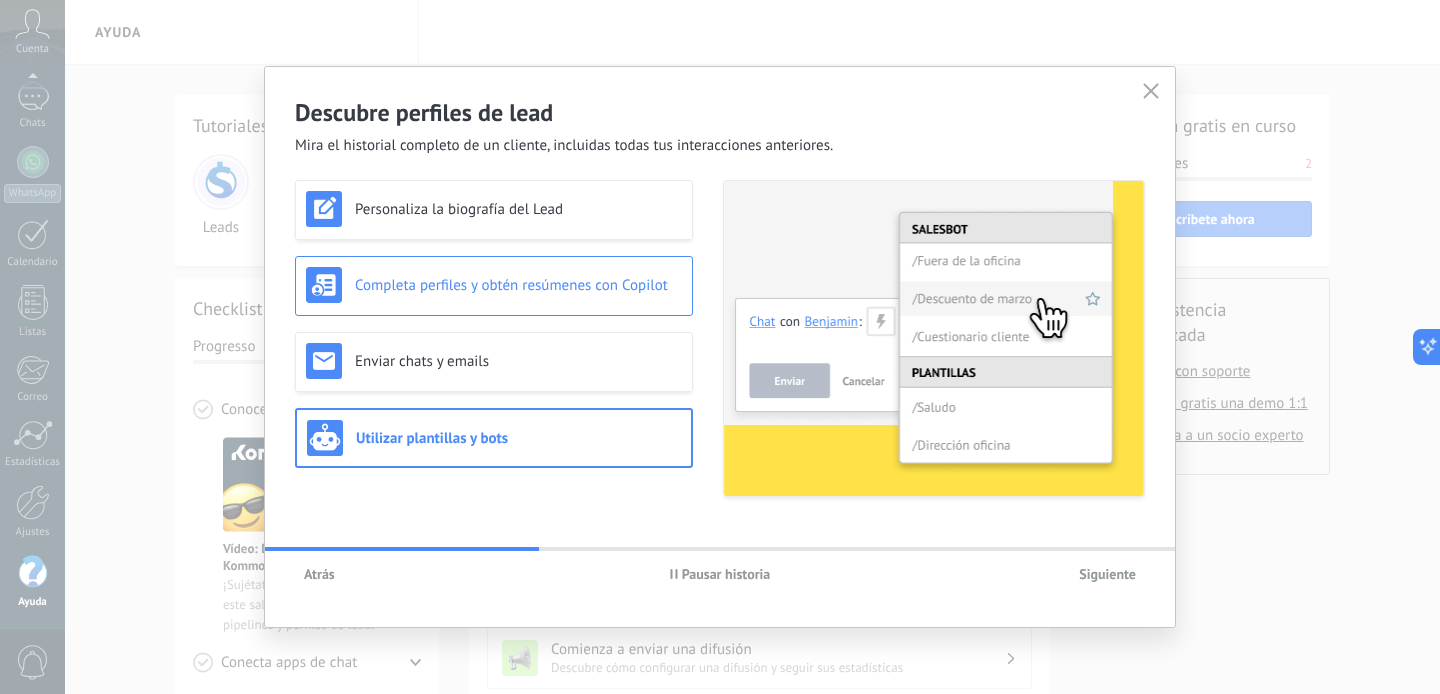 click on "Completa perfiles y obtén resúmenes con Copilot" at bounding box center [494, 285] 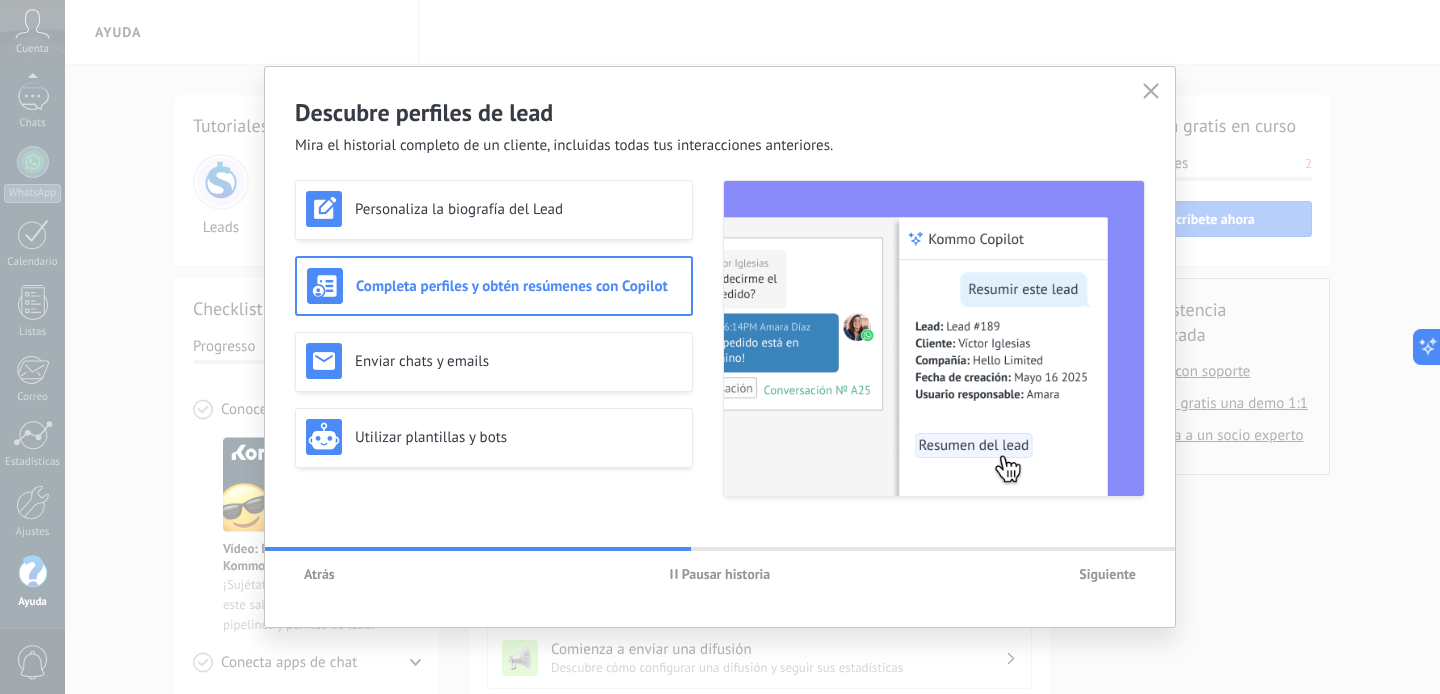 click on "Siguiente" at bounding box center (1107, 574) 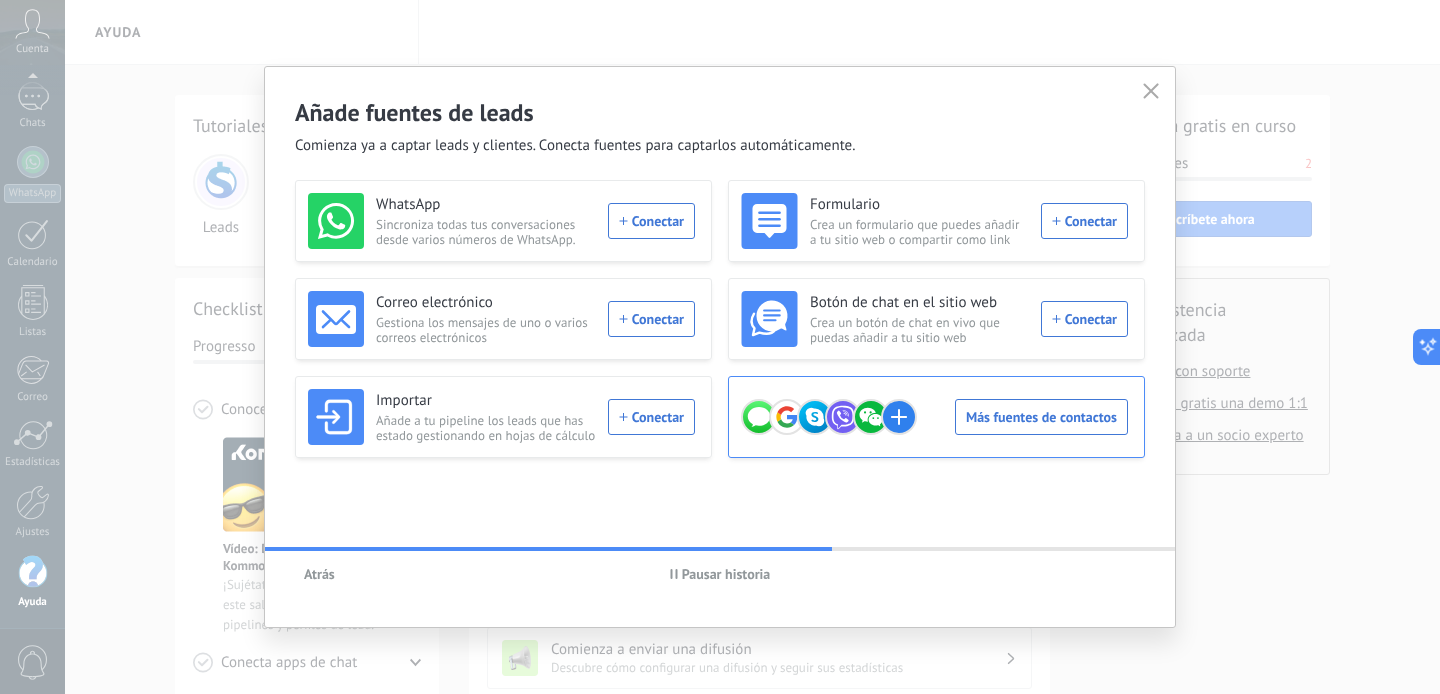 click on "Más fuentes de contactos" at bounding box center (934, 417) 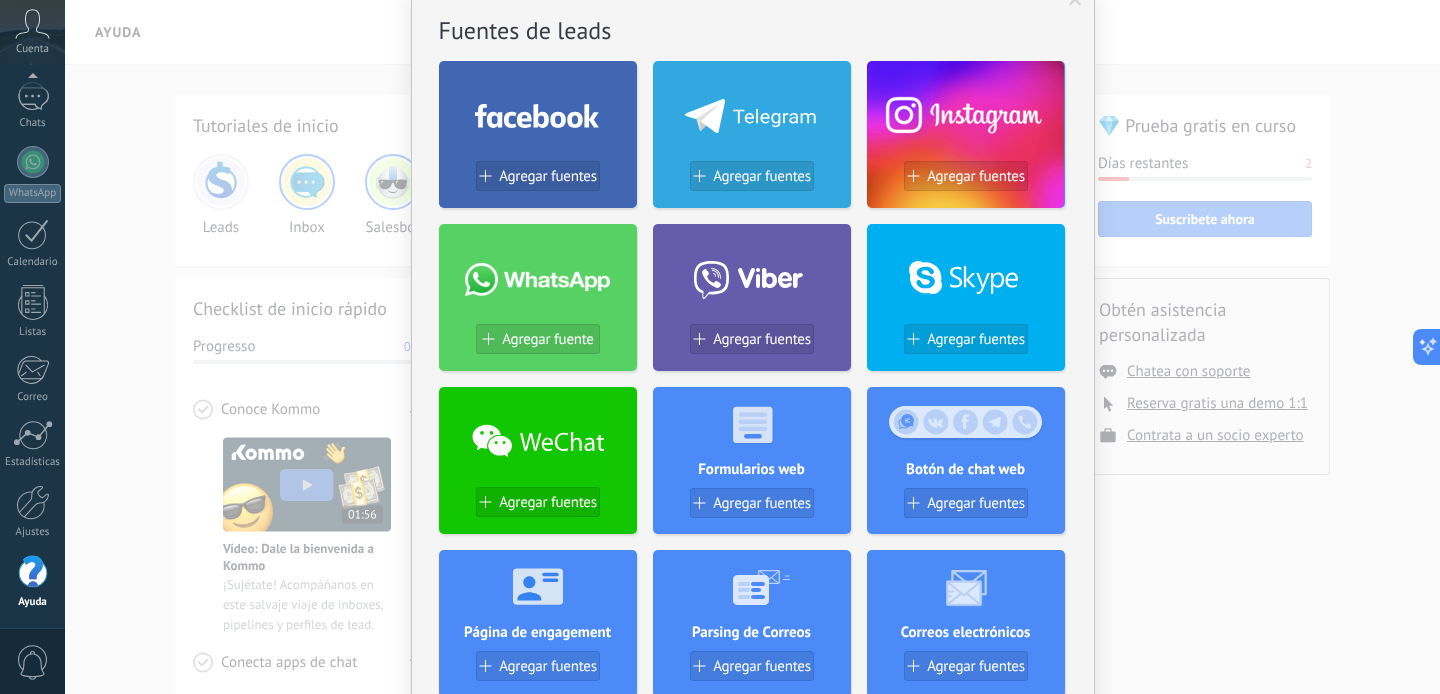 scroll, scrollTop: 0, scrollLeft: 0, axis: both 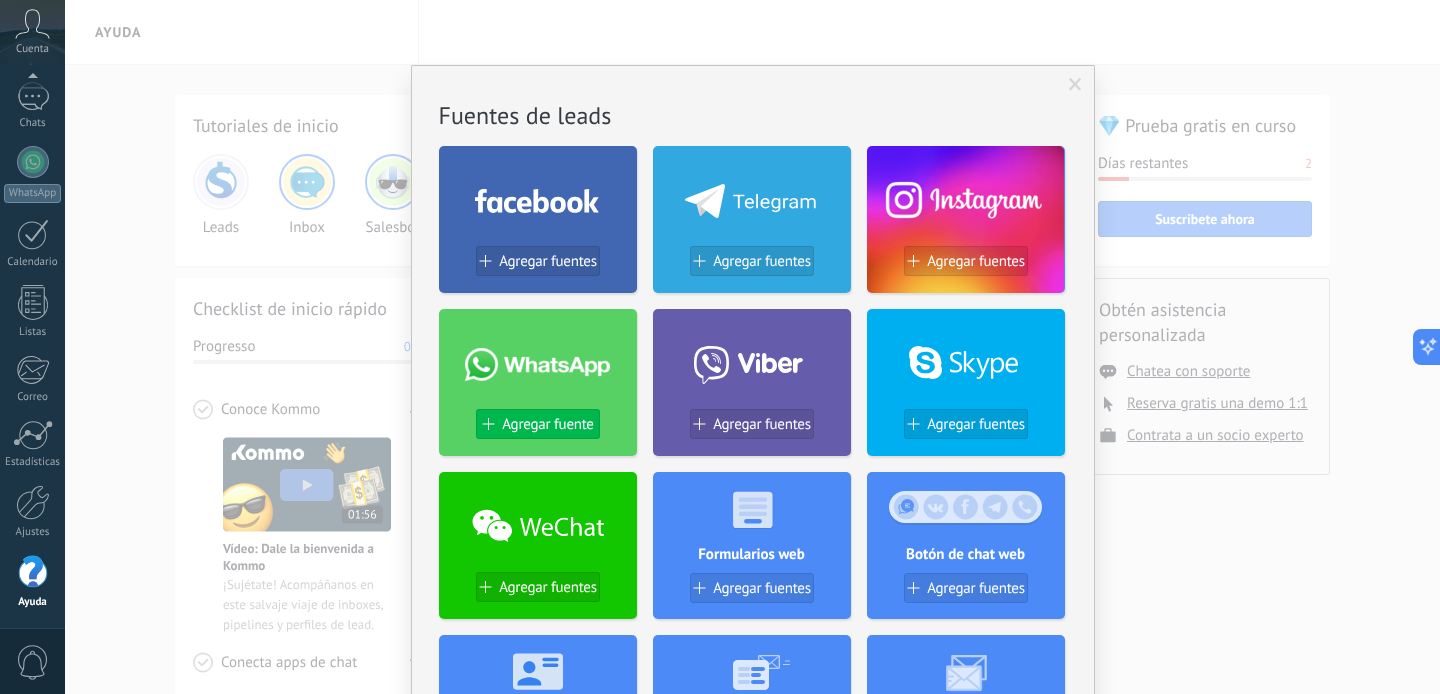 click on "Agregar fuente" at bounding box center (547, 424) 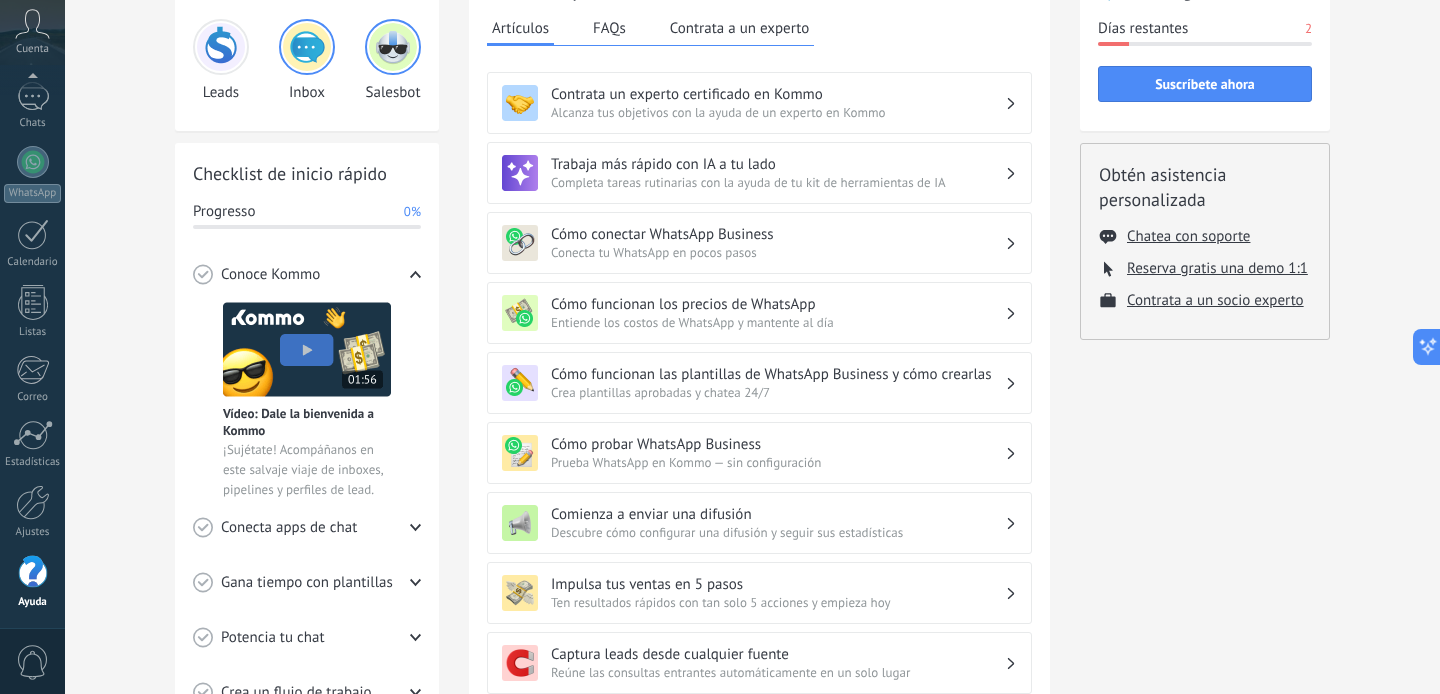 scroll, scrollTop: 134, scrollLeft: 0, axis: vertical 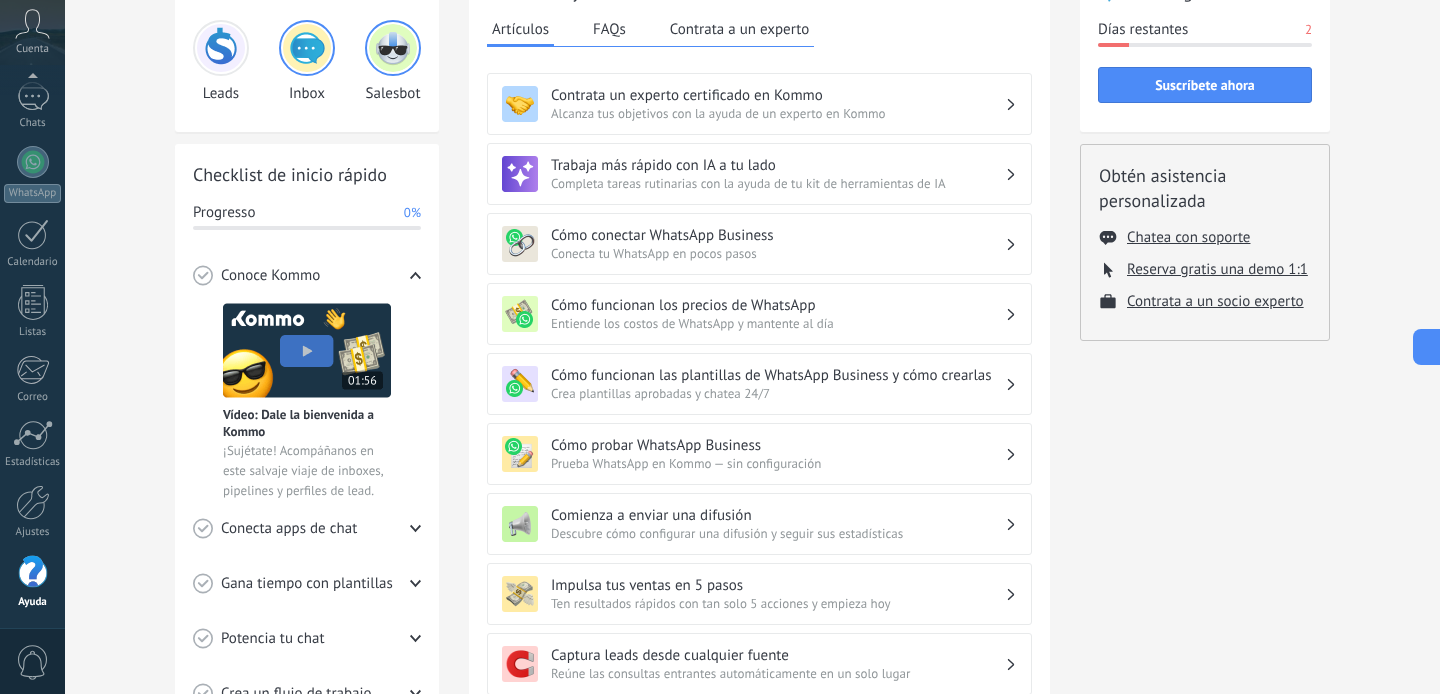 click on "Alcanza tus objetivos con la ayuda de un experto en Kommo" at bounding box center [778, 113] 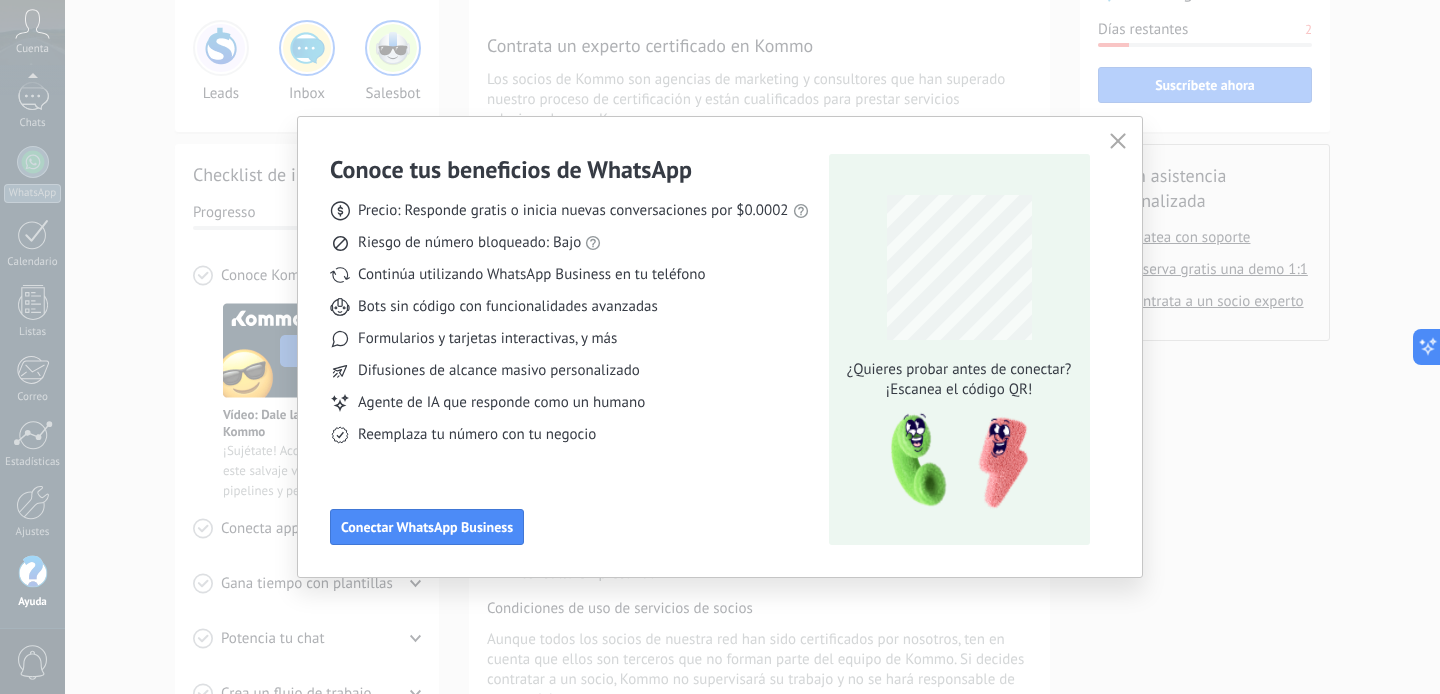 click on "Precio: Responde gratis o inicia nuevas conversaciones por $0.0002 Riesgo de número bloqueado: Bajo Continúa utilizando WhatsApp Business en tu teléfono Bots sin código con funcionalidades avanzadas Formularios y tarjetas interactivas, y más Difusiones de alcance masivo personalizado Agente de IA que responde como un humano Reemplaza tu número con tu negocio" at bounding box center (569, 315) 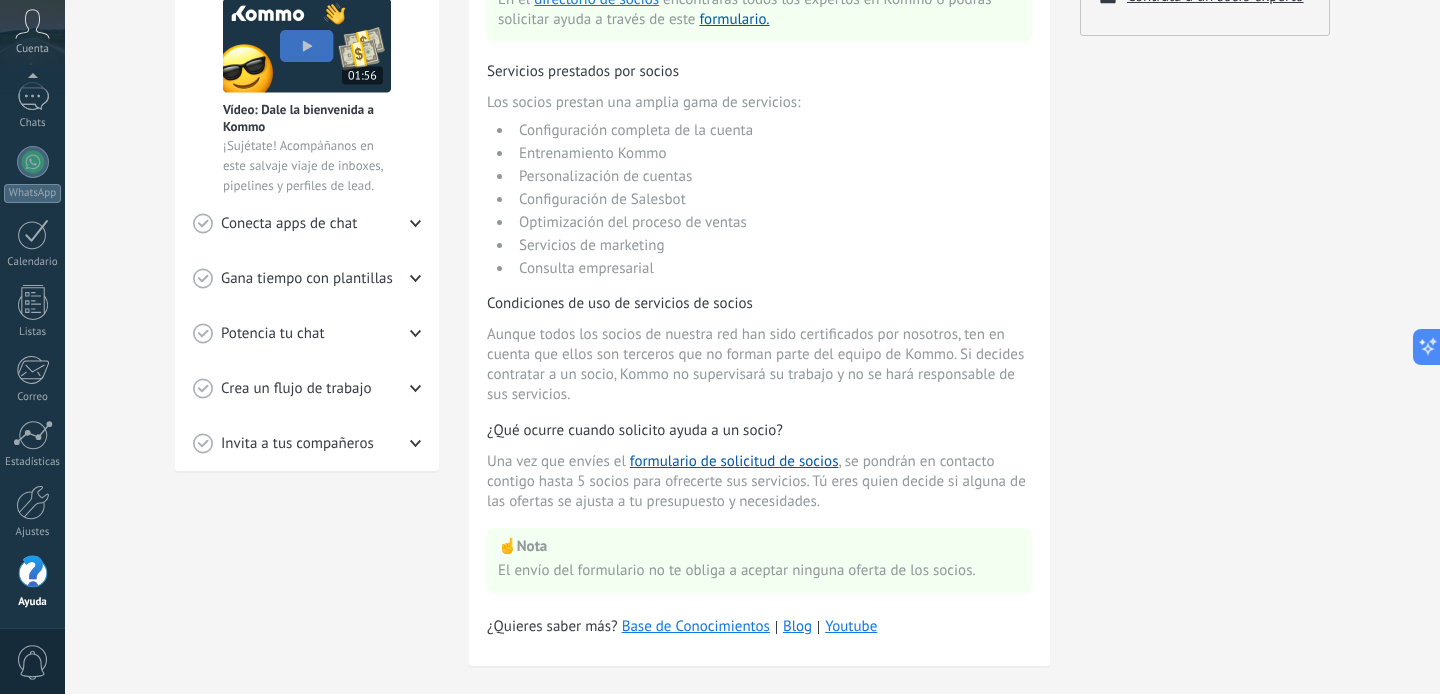 scroll, scrollTop: 472, scrollLeft: 0, axis: vertical 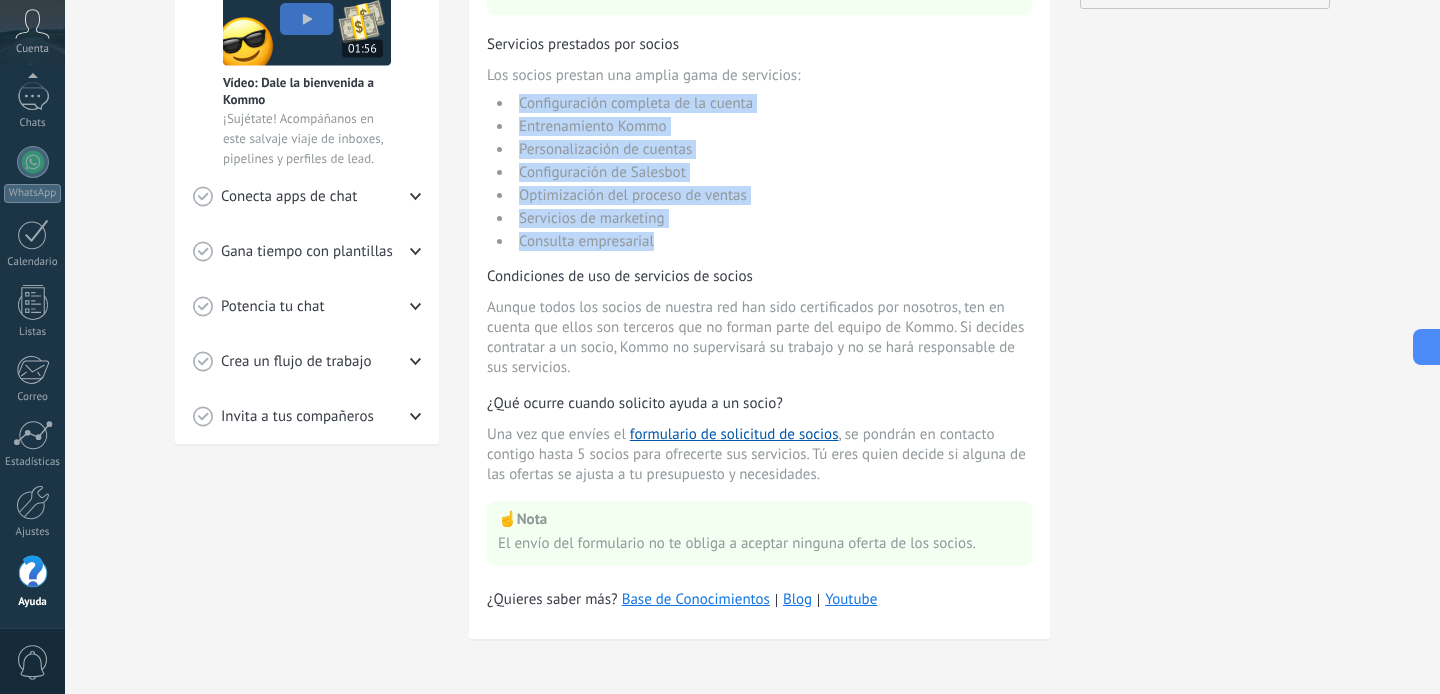 drag, startPoint x: 513, startPoint y: 104, endPoint x: 664, endPoint y: 247, distance: 207.96634 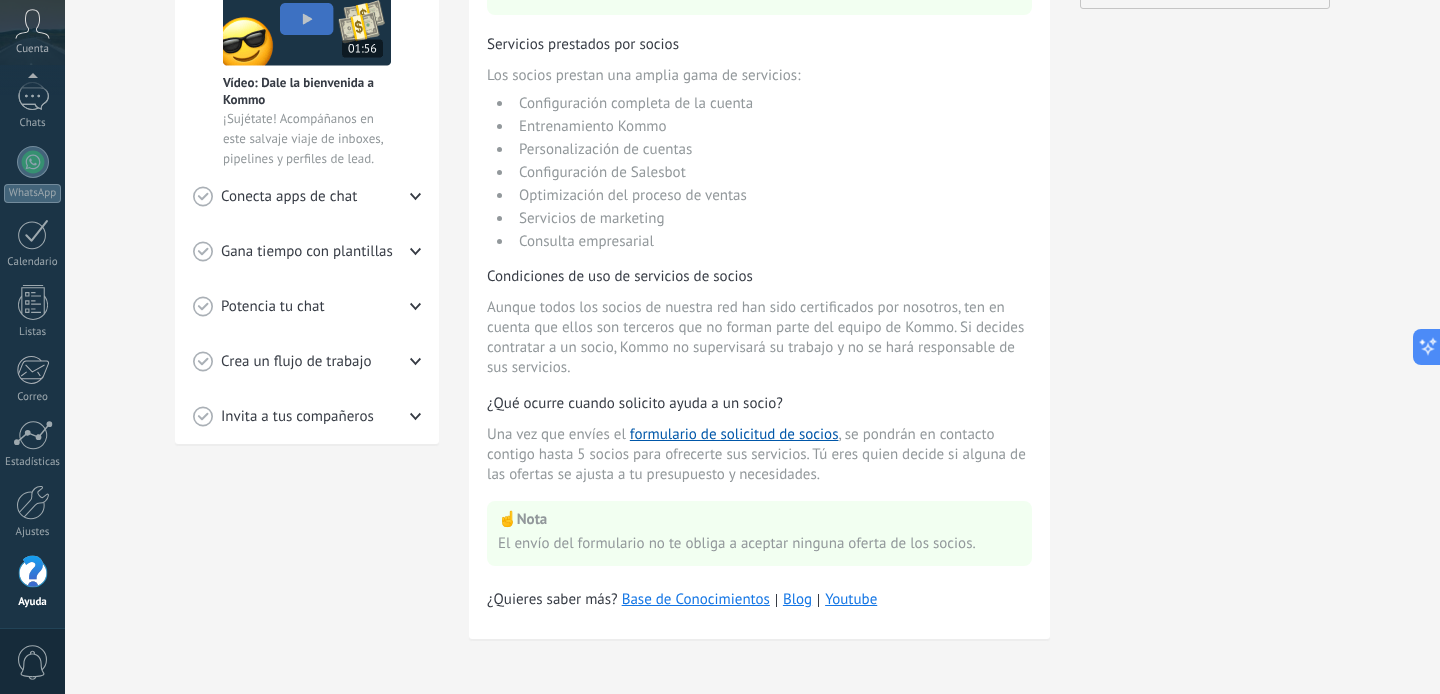 click on "Aunque todos los socios de nuestra red han sido certificados por nosotros, ten en cuenta que ellos son terceros que no forman parte del equipo de Kommo. Si decides contratar a un socio, Kommo no supervisará su trabajo y no se hará responsable de sus servicios." at bounding box center (759, 338) 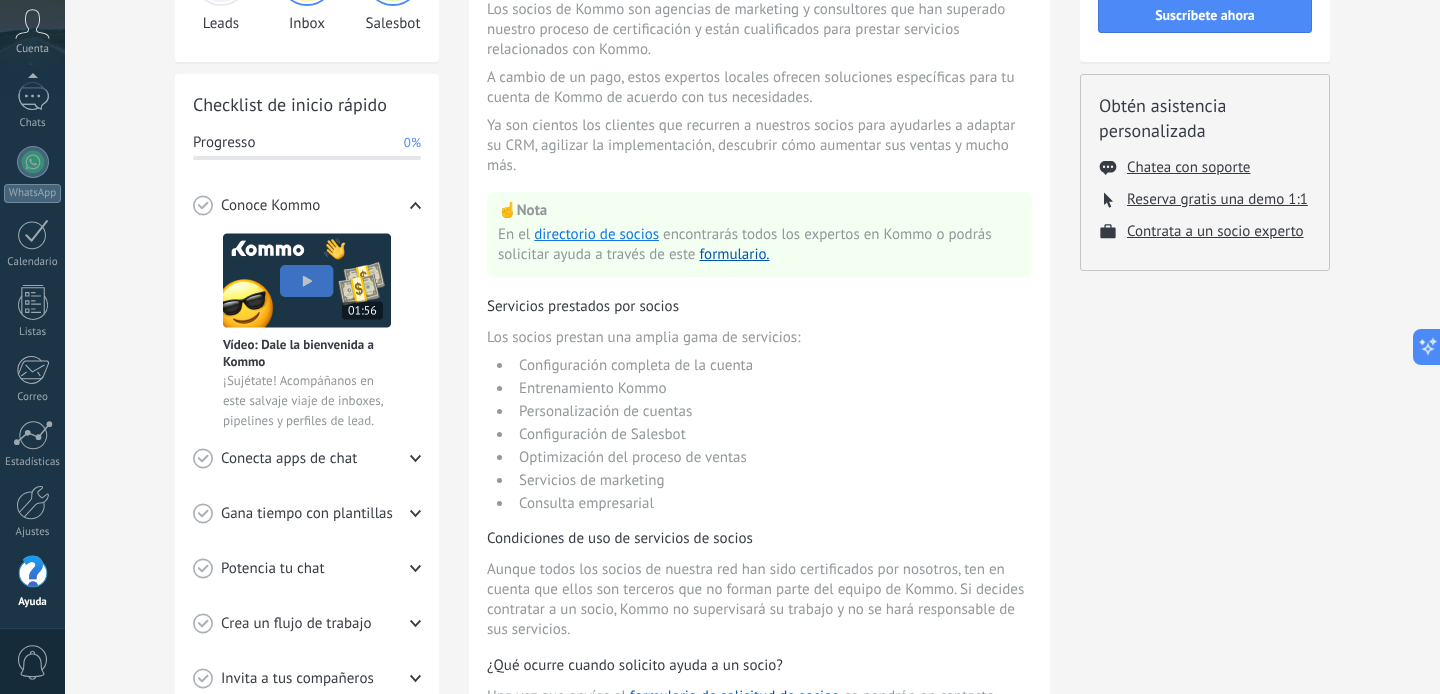 scroll, scrollTop: 200, scrollLeft: 0, axis: vertical 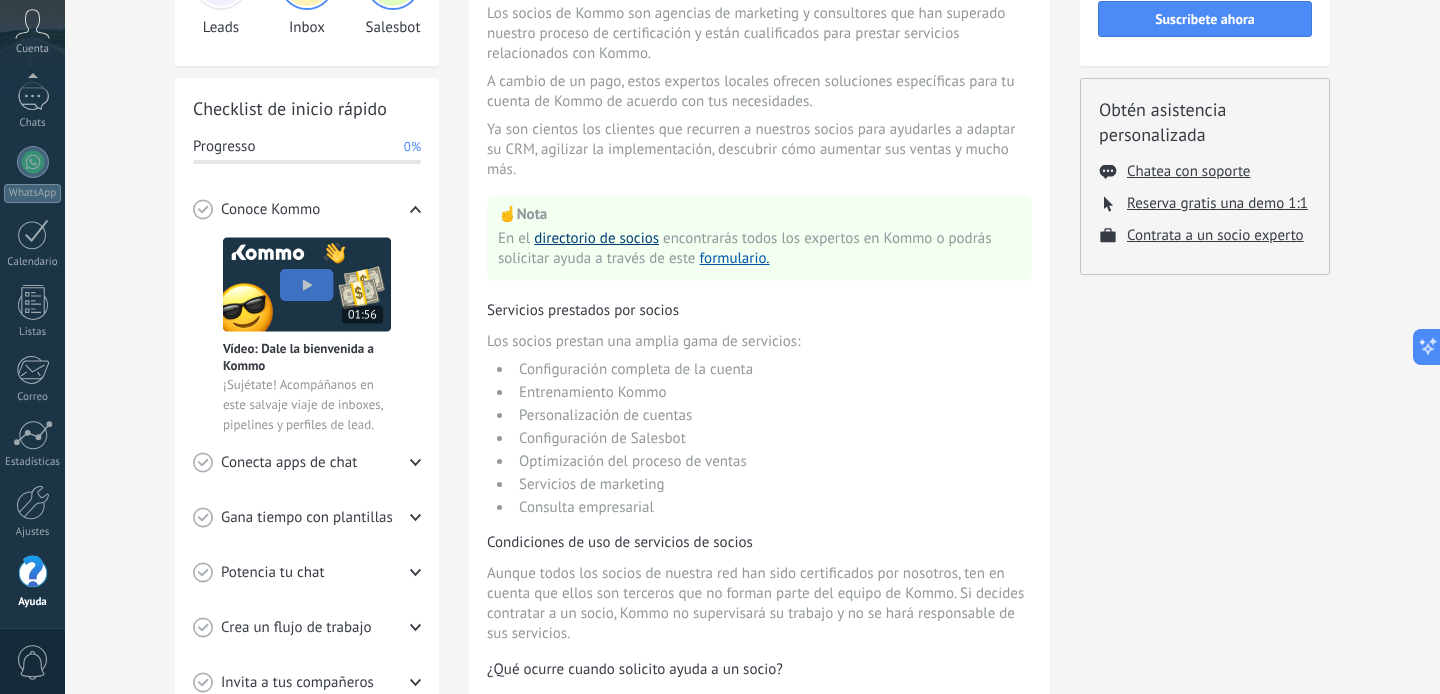 click on "directorio de socios" at bounding box center [596, 238] 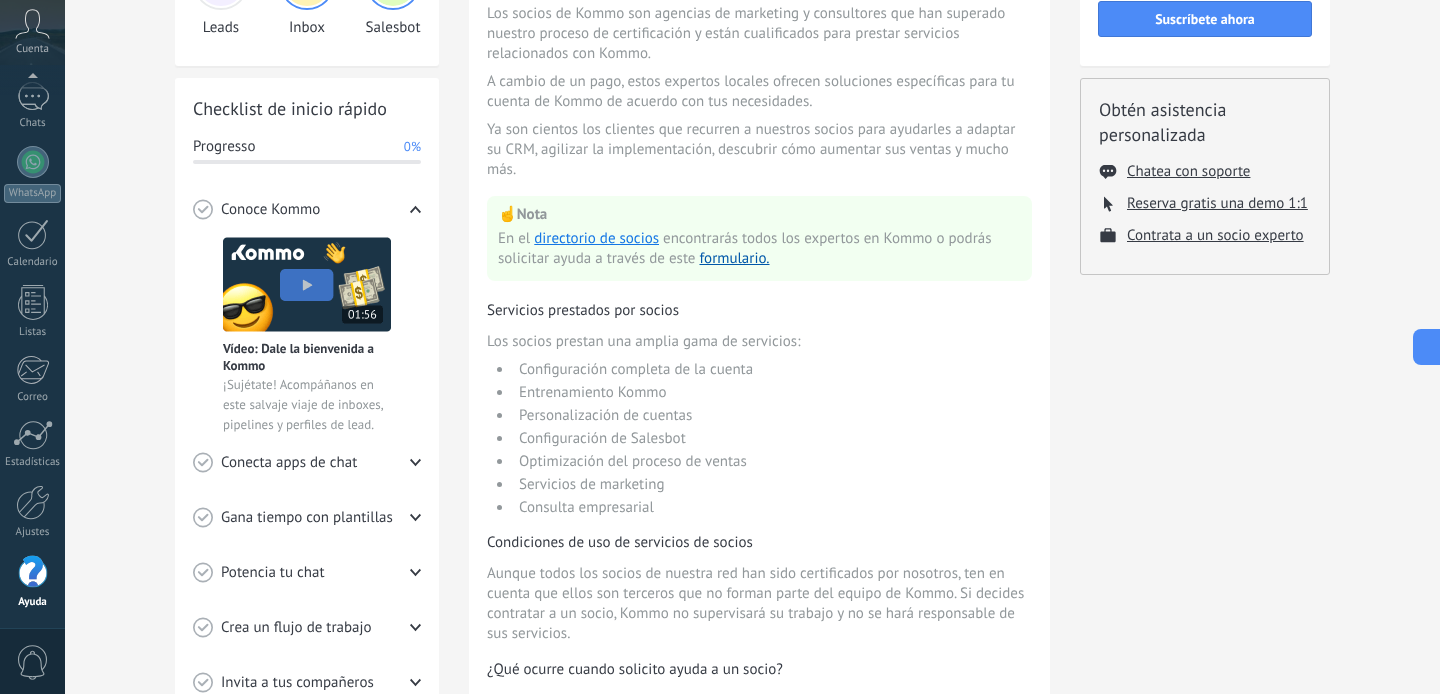 scroll, scrollTop: 0, scrollLeft: 0, axis: both 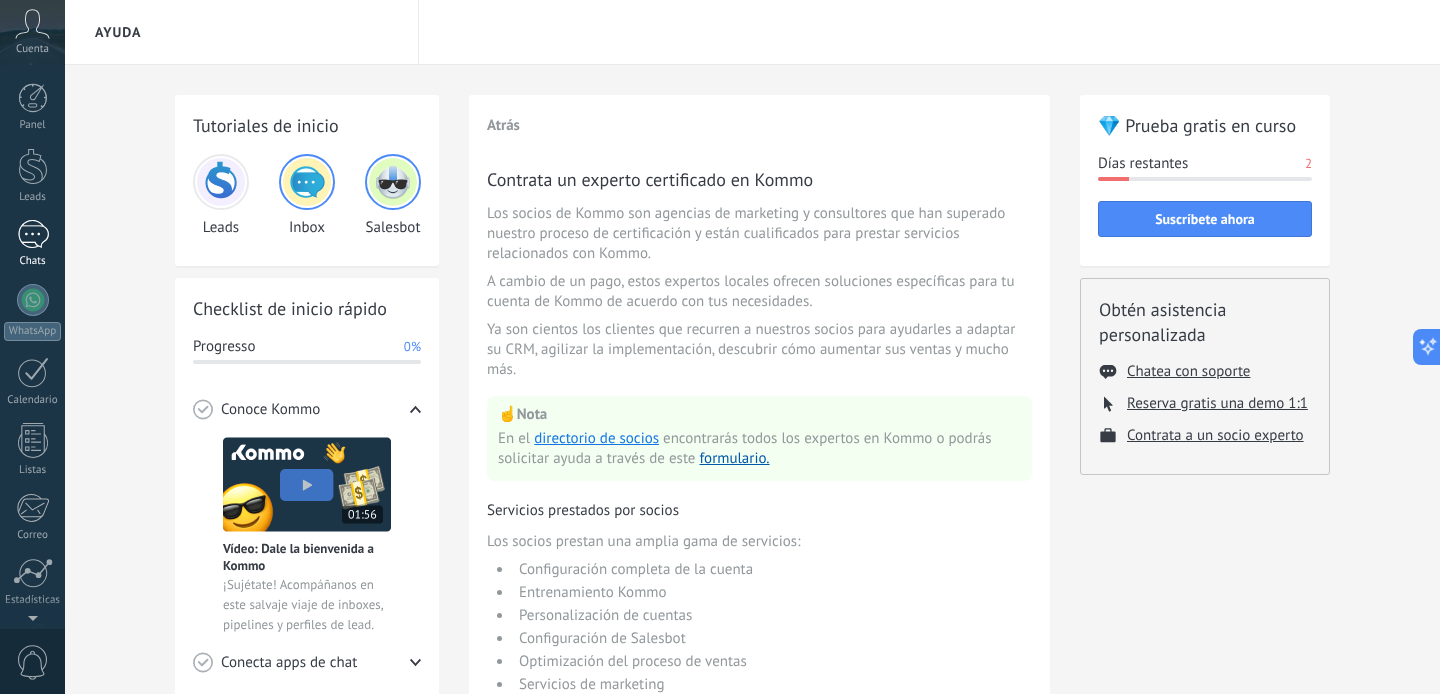click at bounding box center [33, 234] 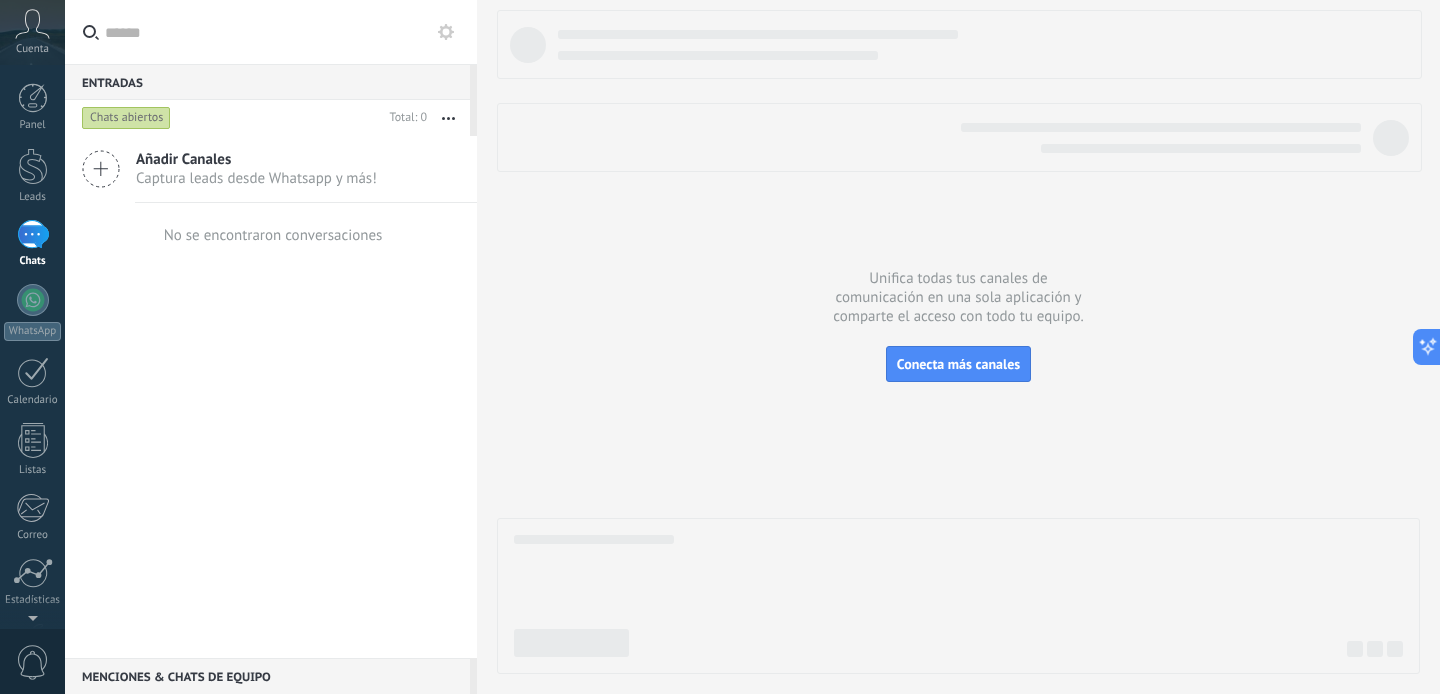click on "Captura leads desde Whatsapp y más!" at bounding box center [256, 178] 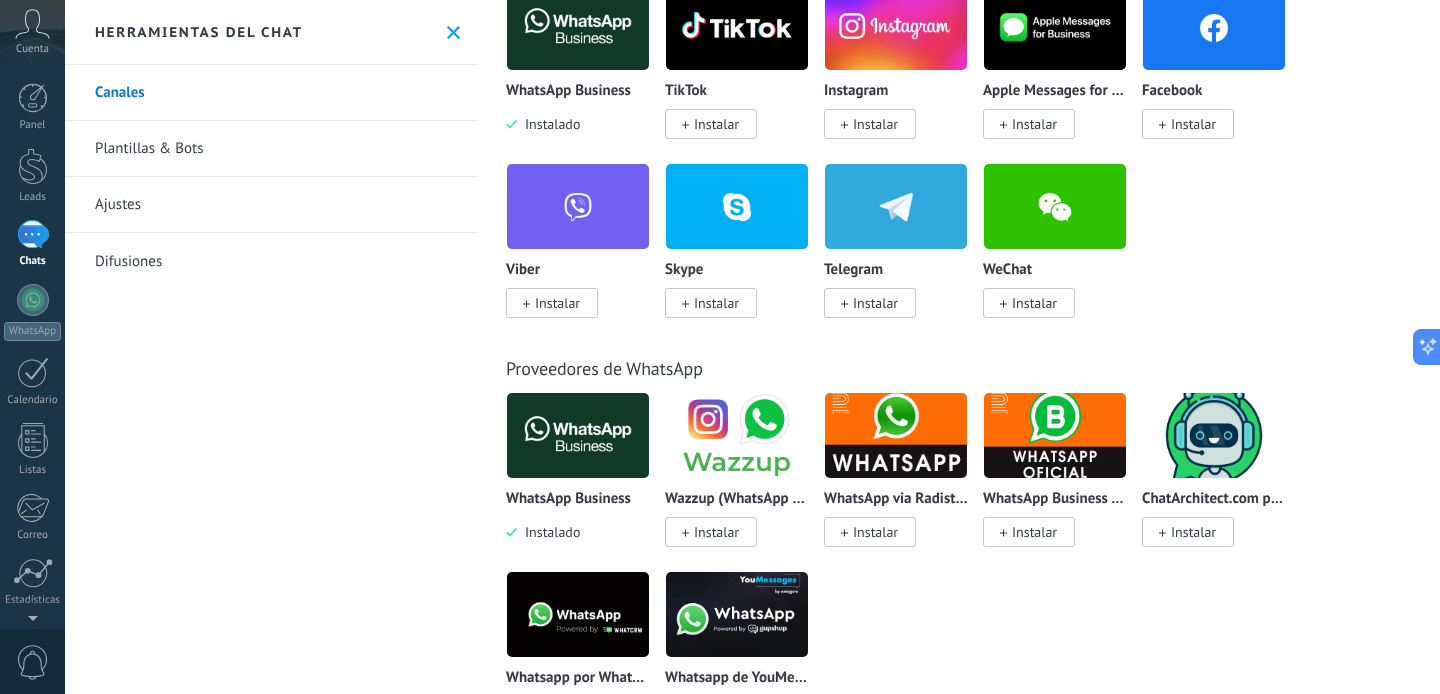 scroll, scrollTop: 409, scrollLeft: 0, axis: vertical 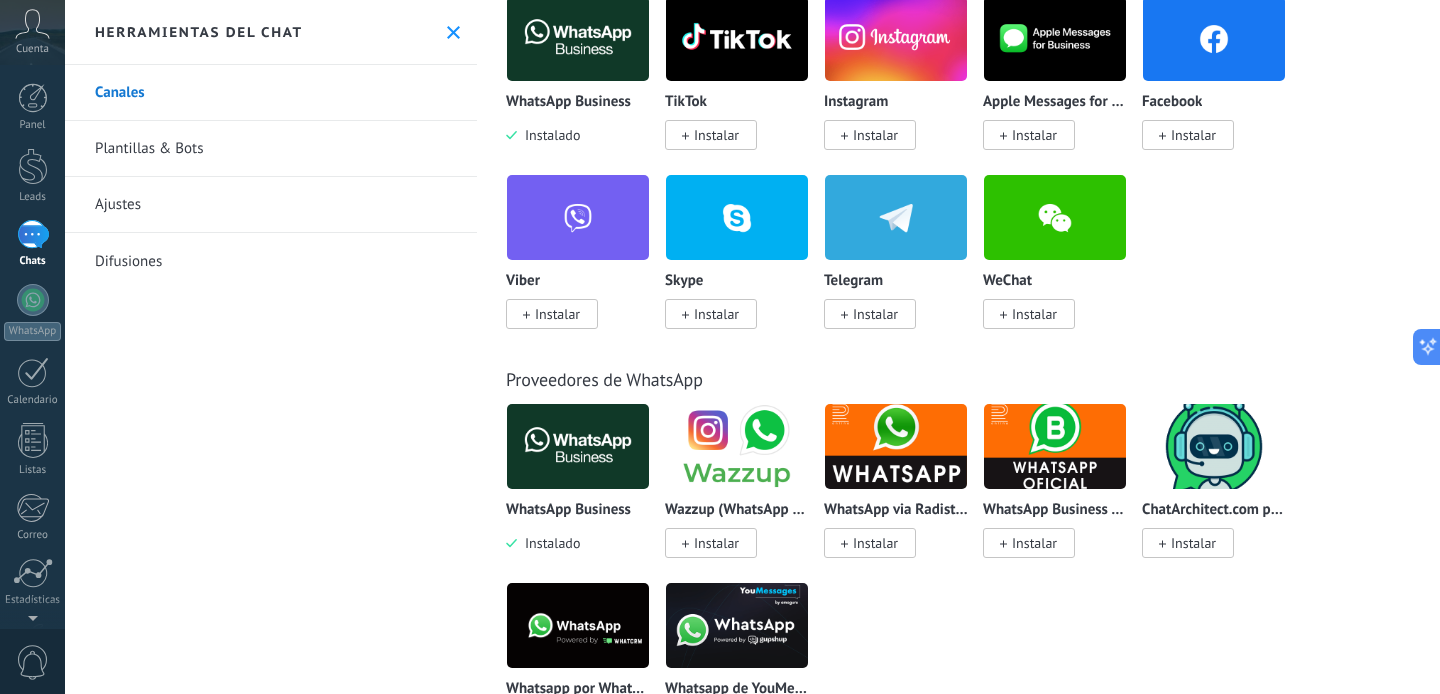 click at bounding box center (578, 446) 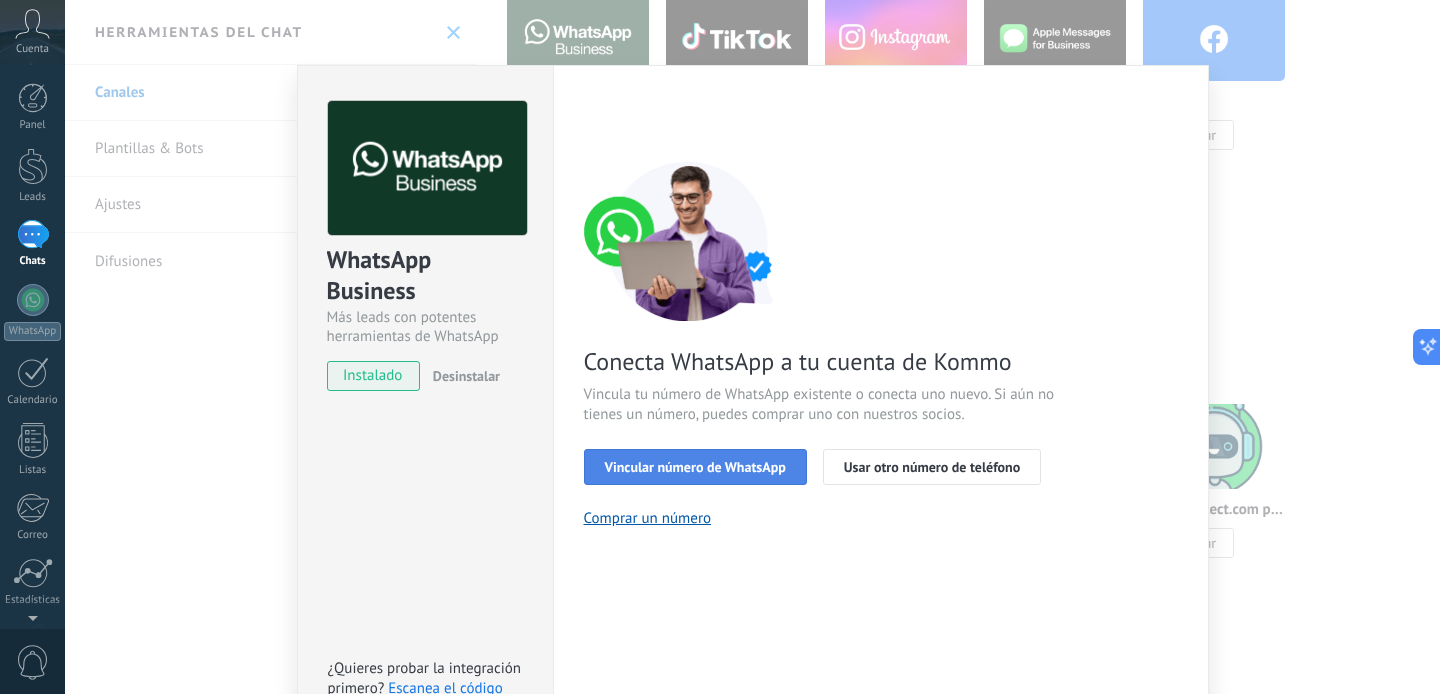 click on "Vincular número de WhatsApp" at bounding box center [695, 467] 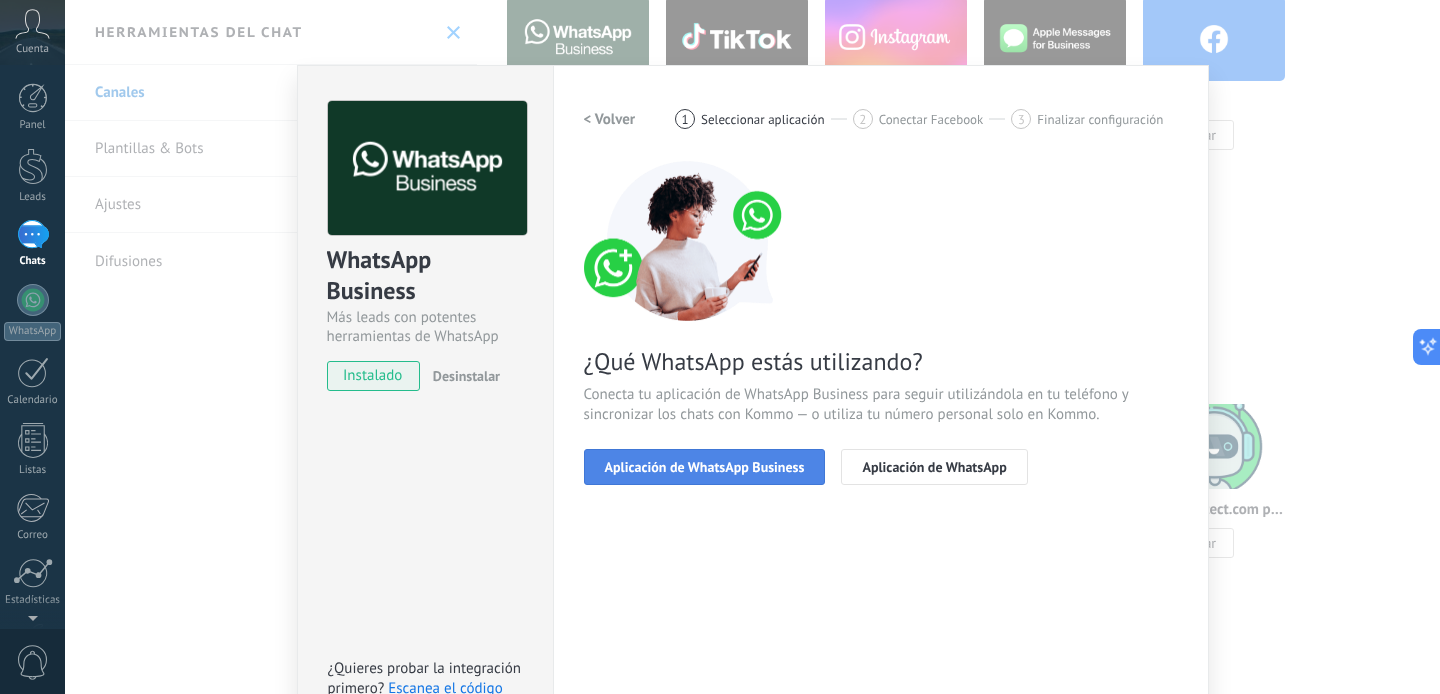 click on "Aplicación de WhatsApp Business" at bounding box center [705, 467] 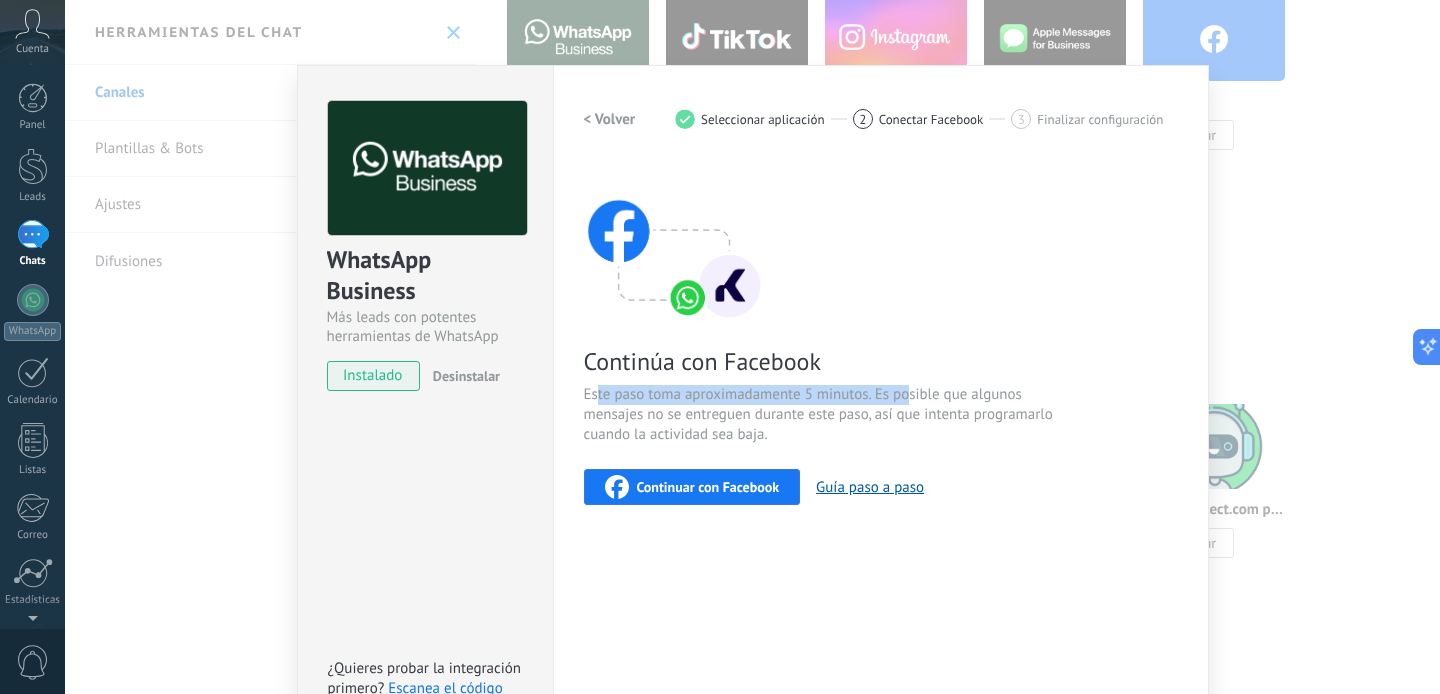 drag, startPoint x: 595, startPoint y: 398, endPoint x: 905, endPoint y: 388, distance: 310.16125 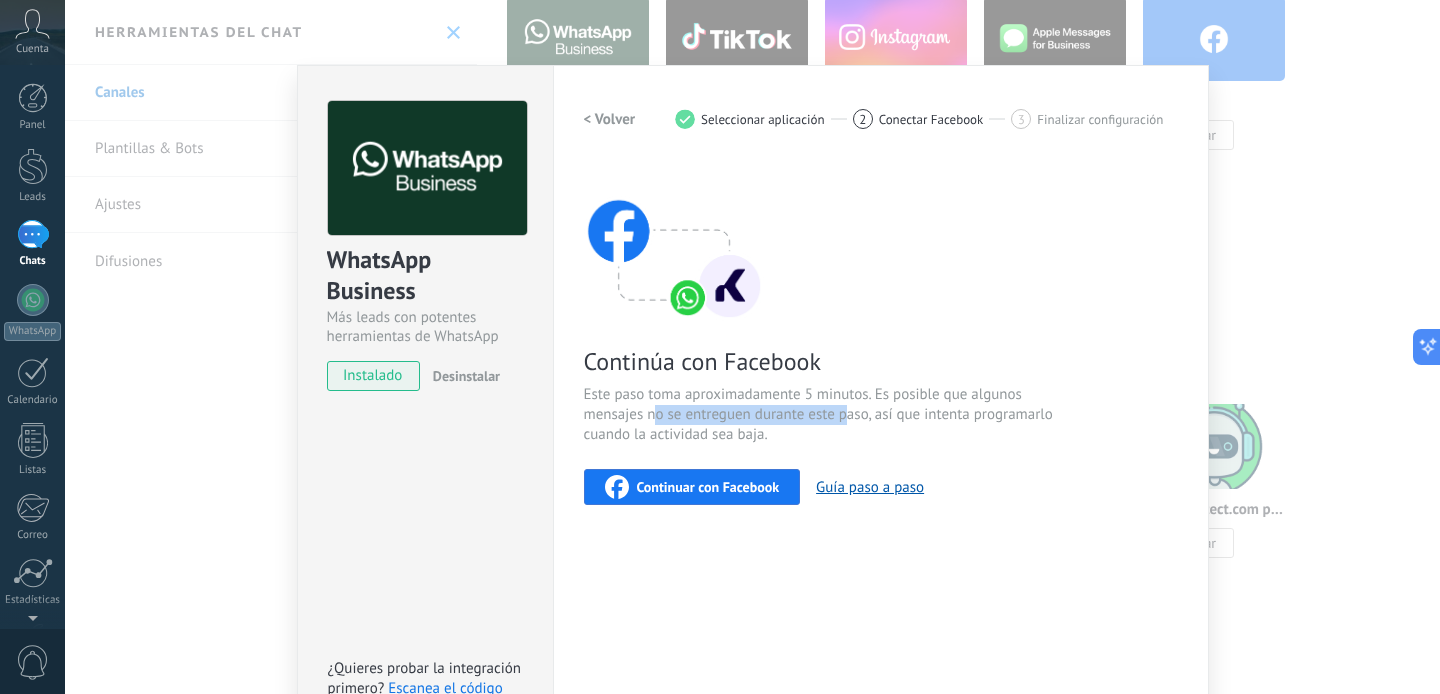 drag, startPoint x: 648, startPoint y: 405, endPoint x: 842, endPoint y: 406, distance: 194.00258 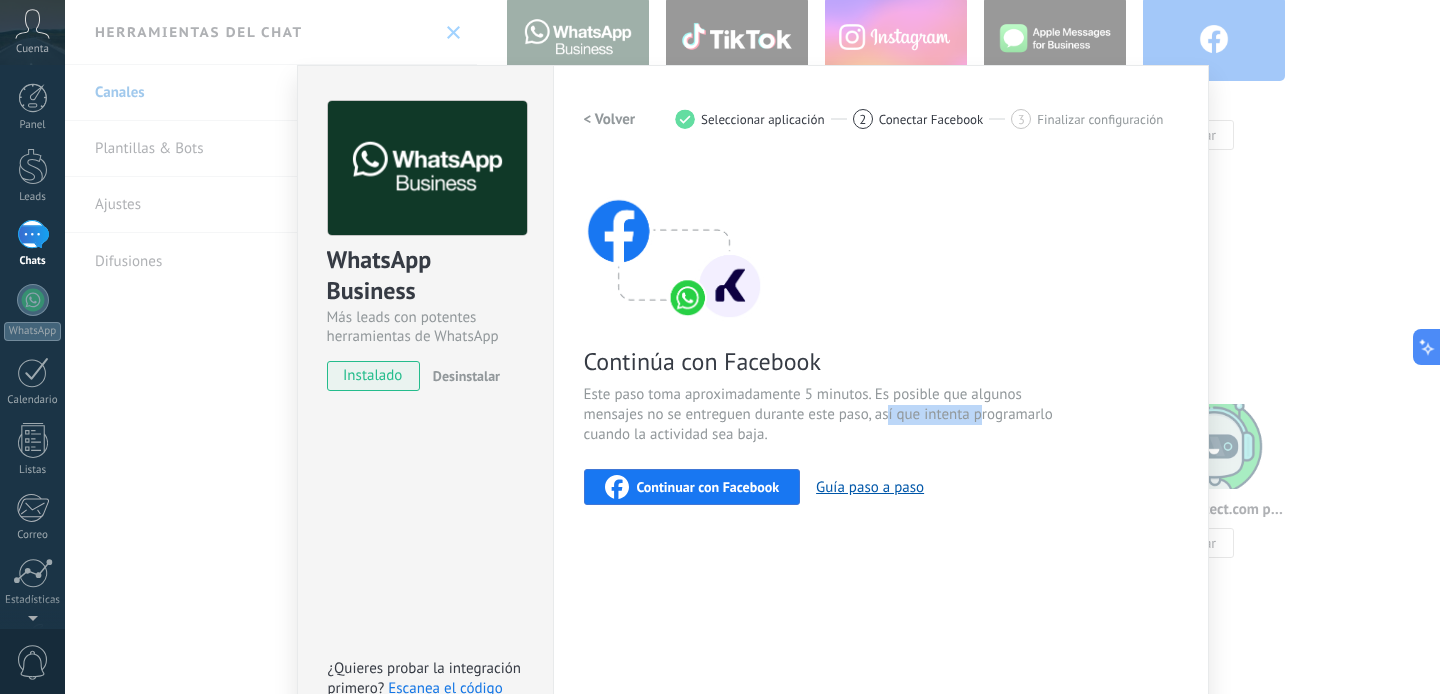 drag, startPoint x: 886, startPoint y: 405, endPoint x: 975, endPoint y: 416, distance: 89.6772 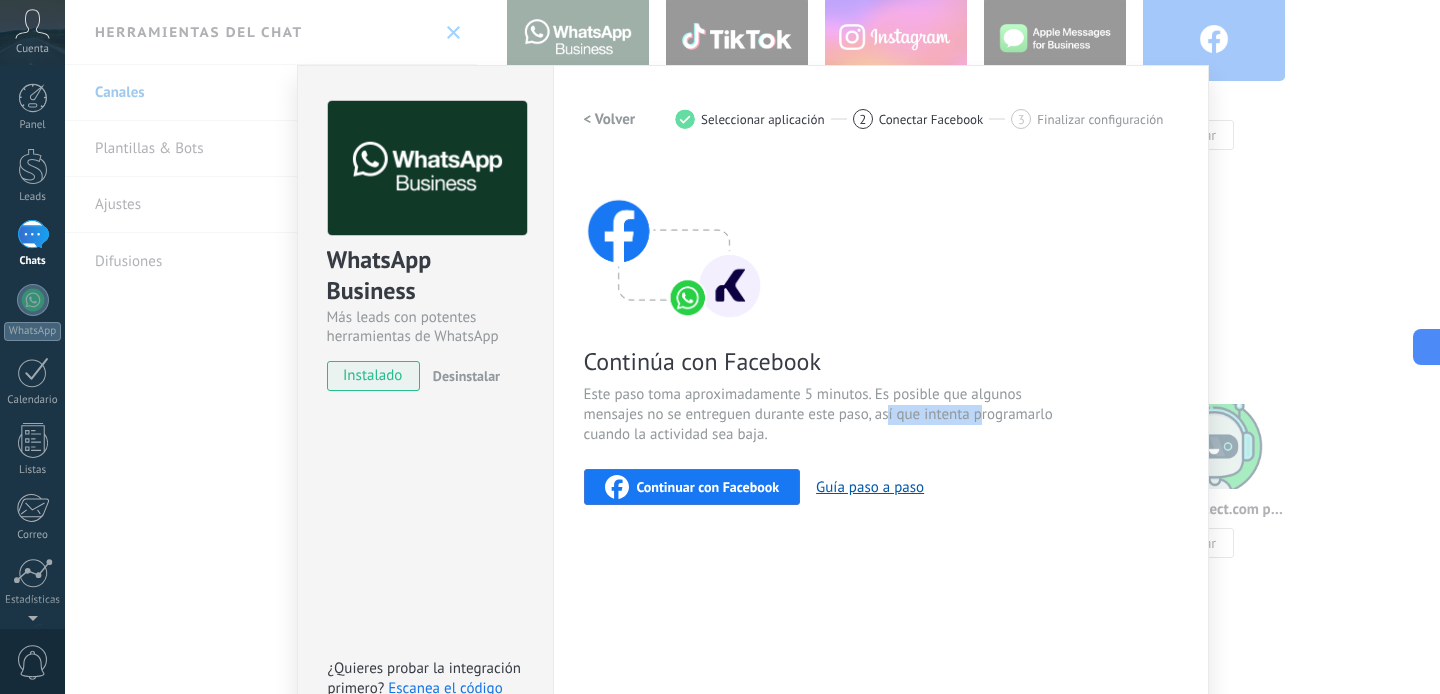 click on "Este paso toma aproximadamente 5 minutos. Es posible que algunos mensajes no se entreguen durante este paso, así que intenta programarlo cuando la actividad sea baja." at bounding box center [822, 415] 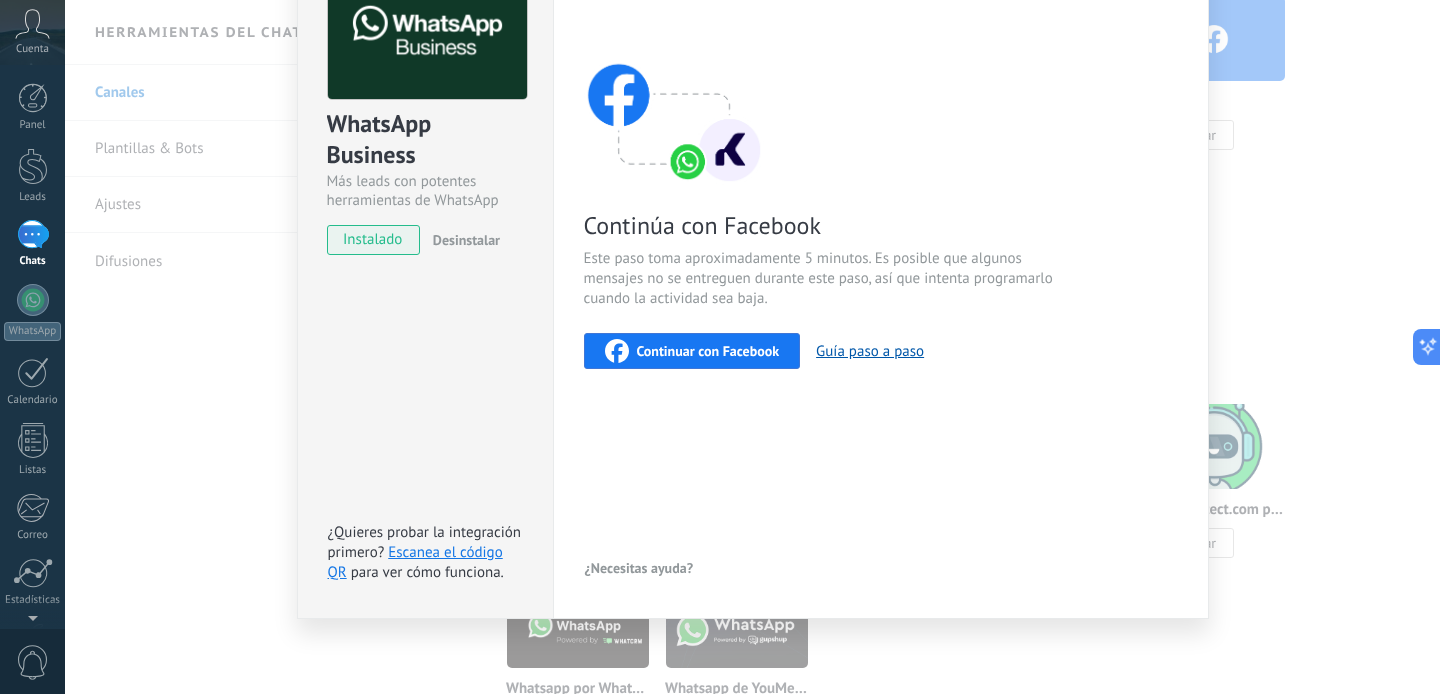 scroll, scrollTop: 133, scrollLeft: 0, axis: vertical 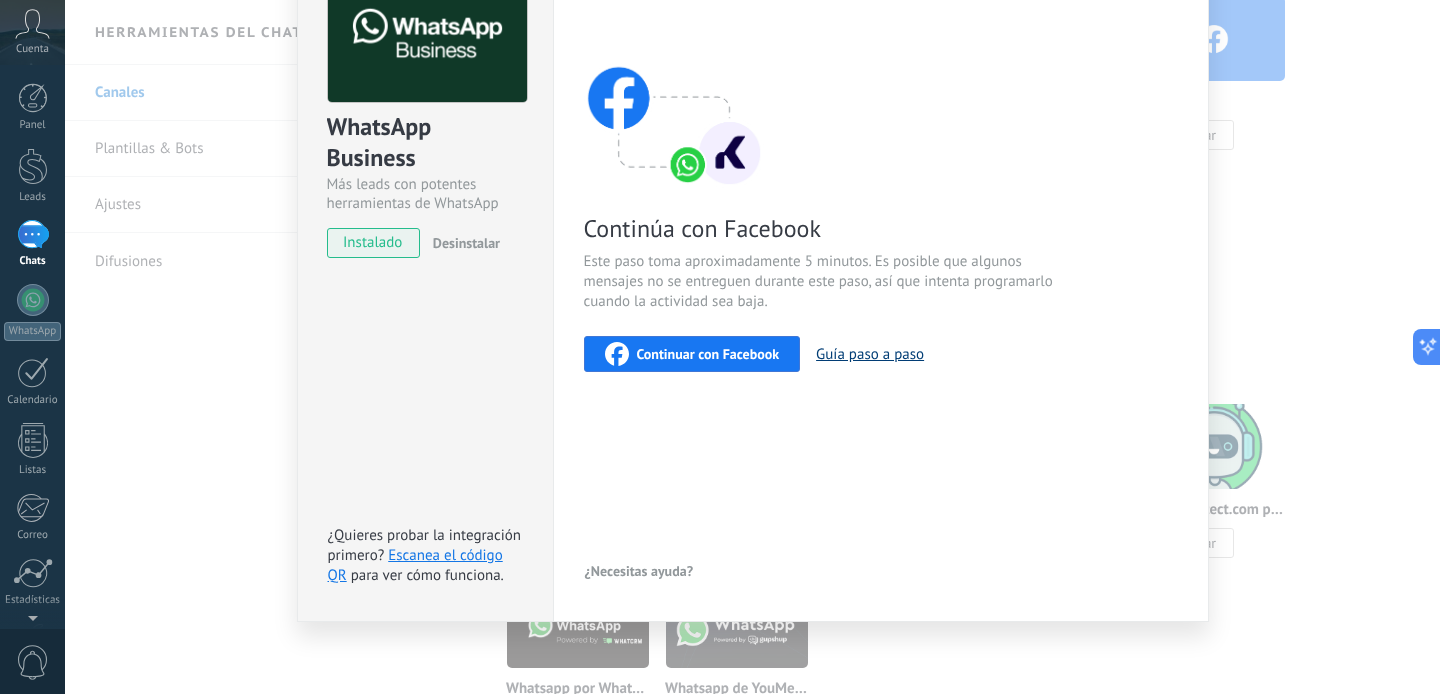 click on "Guía paso a paso" at bounding box center [870, 354] 